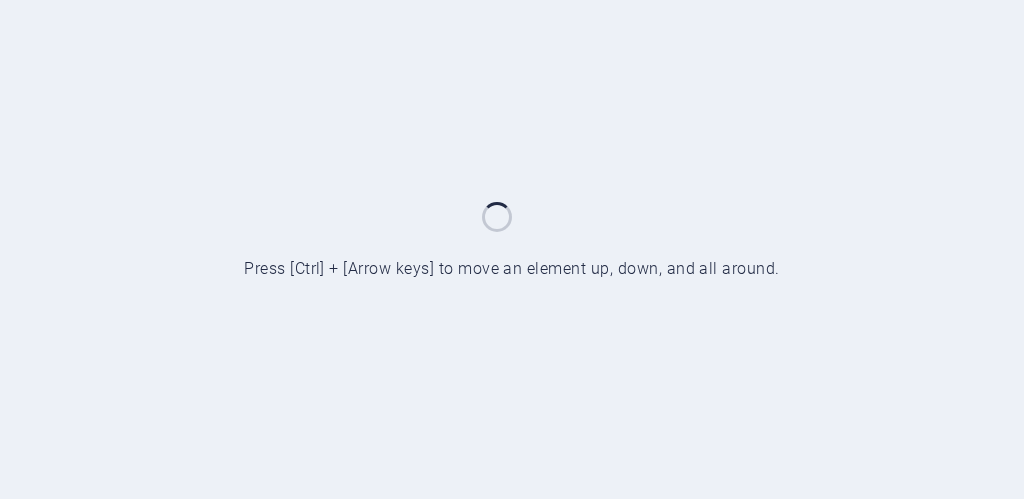 scroll, scrollTop: 0, scrollLeft: 0, axis: both 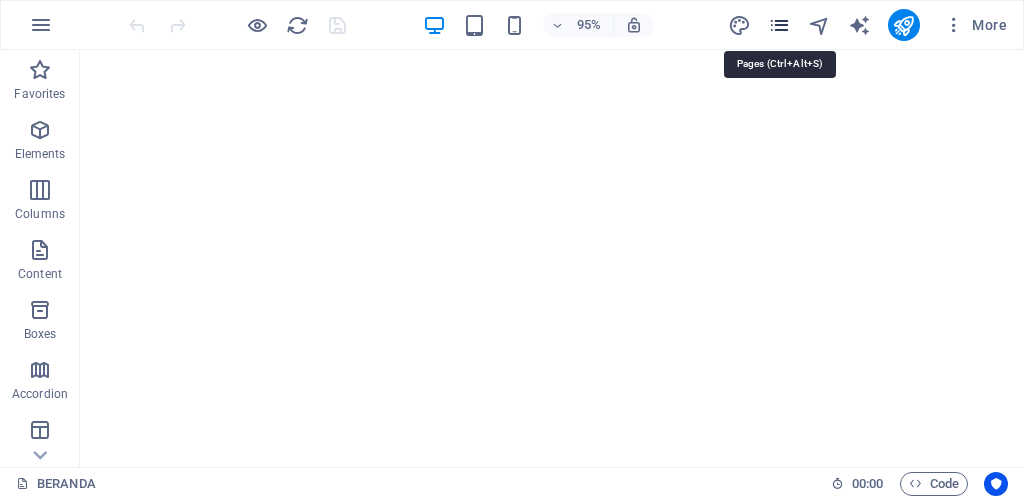 click at bounding box center [779, 25] 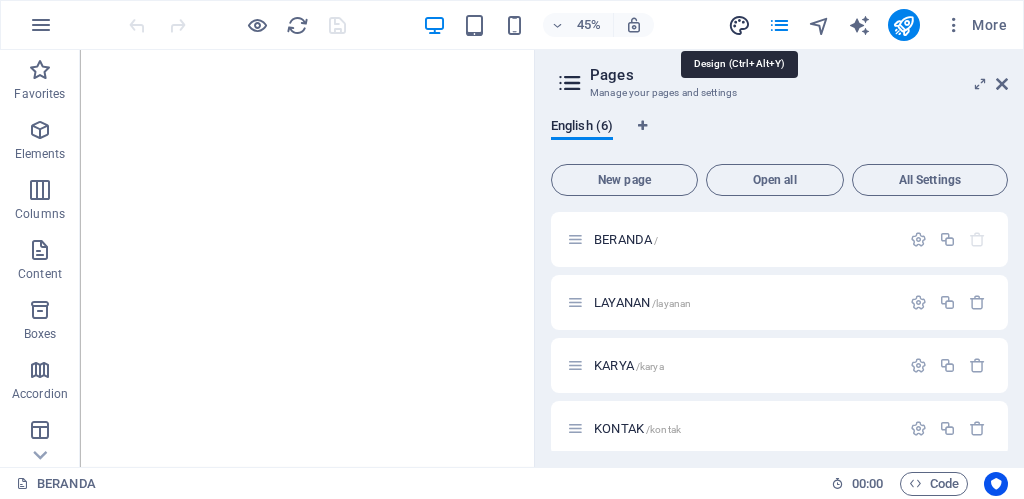 click at bounding box center (739, 25) 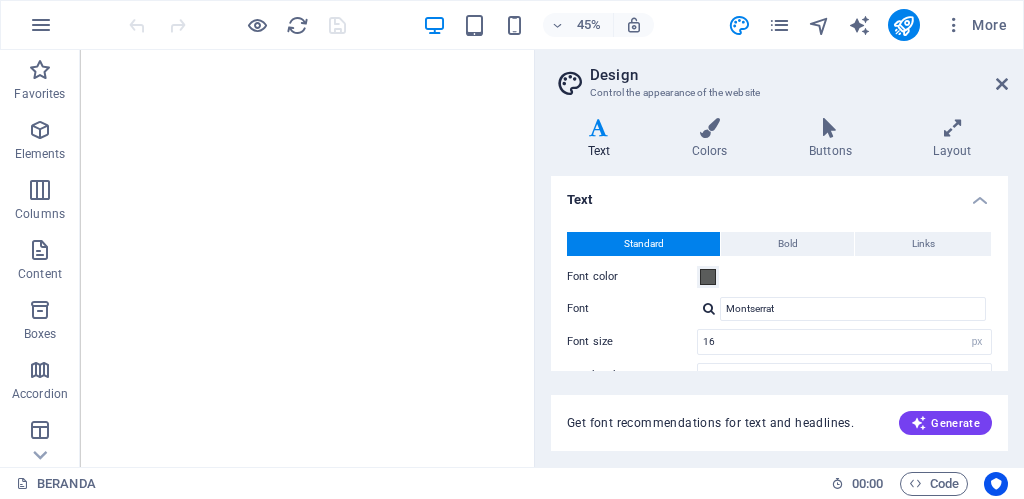 drag, startPoint x: 1002, startPoint y: 209, endPoint x: 1019, endPoint y: 302, distance: 94.54099 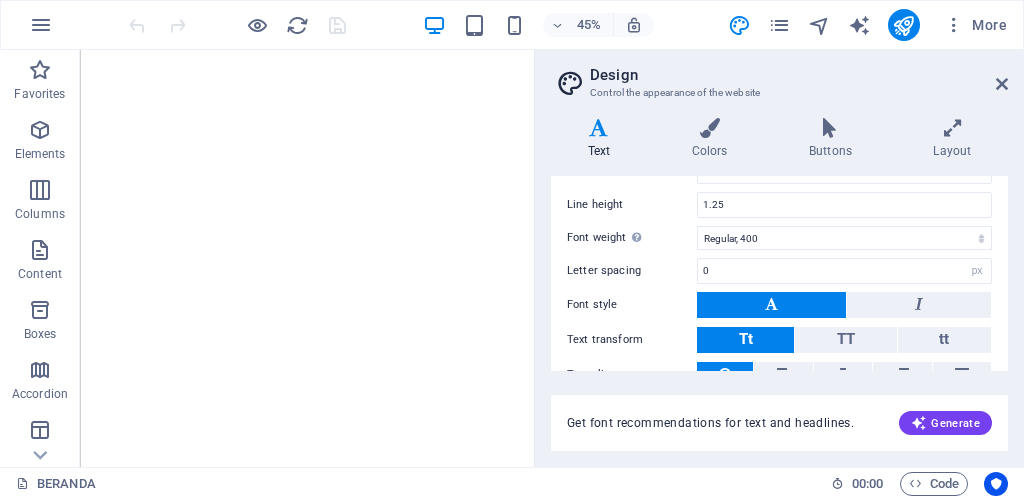 scroll, scrollTop: 261, scrollLeft: 0, axis: vertical 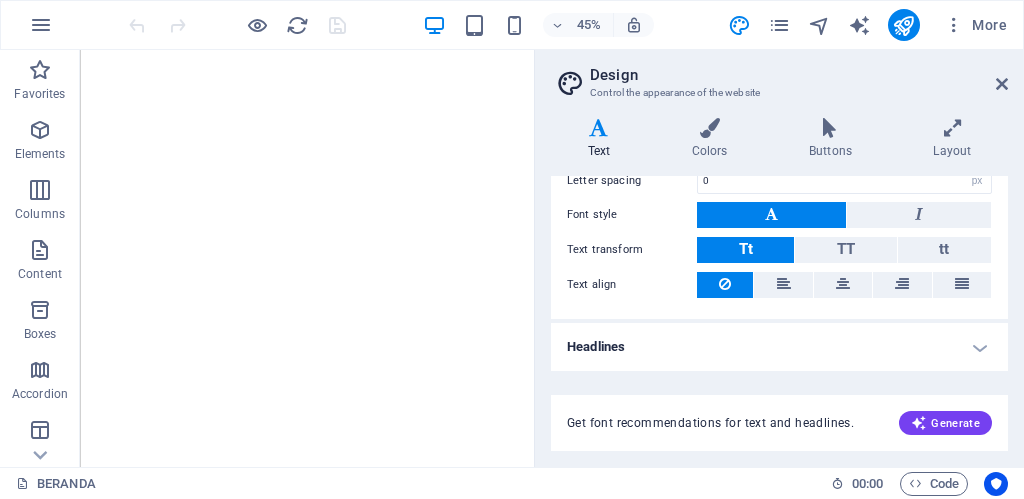 click on "Headlines" at bounding box center (779, 347) 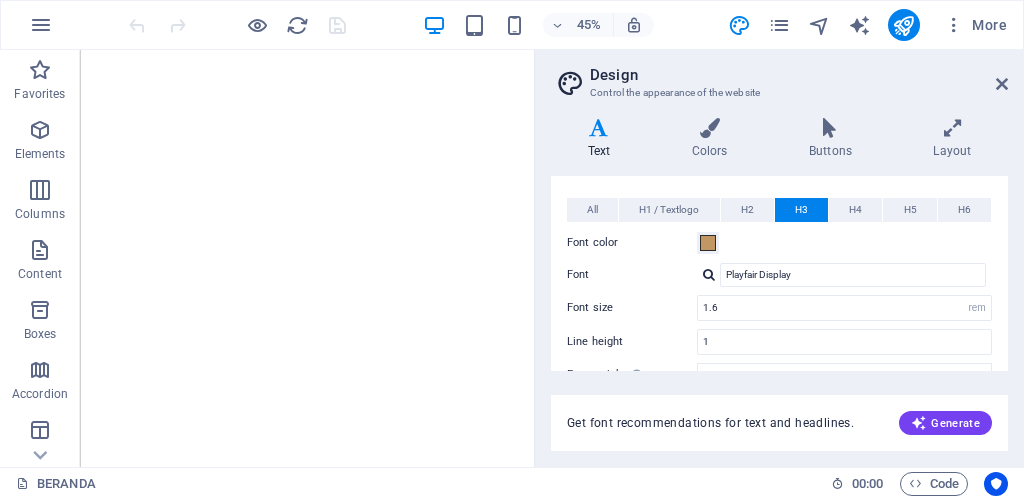 scroll, scrollTop: 451, scrollLeft: 0, axis: vertical 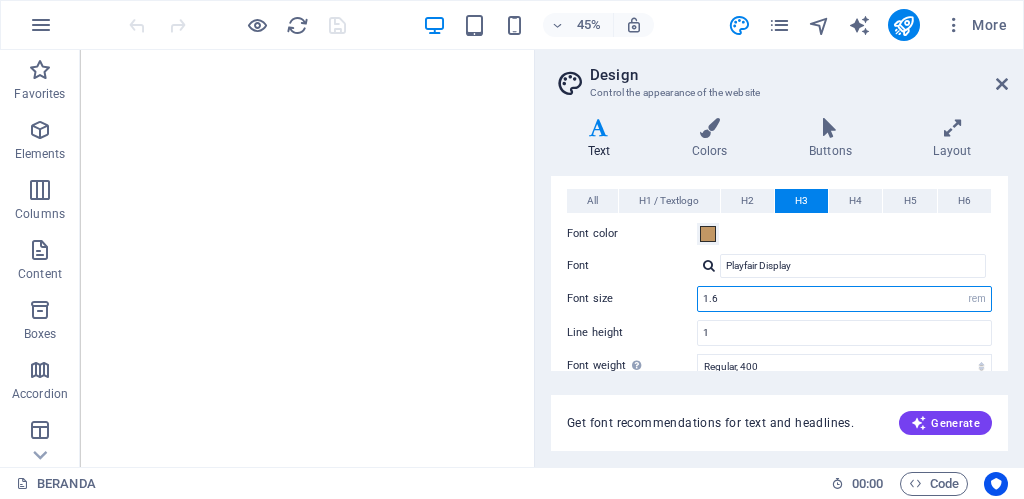click on "1.6" at bounding box center [844, 299] 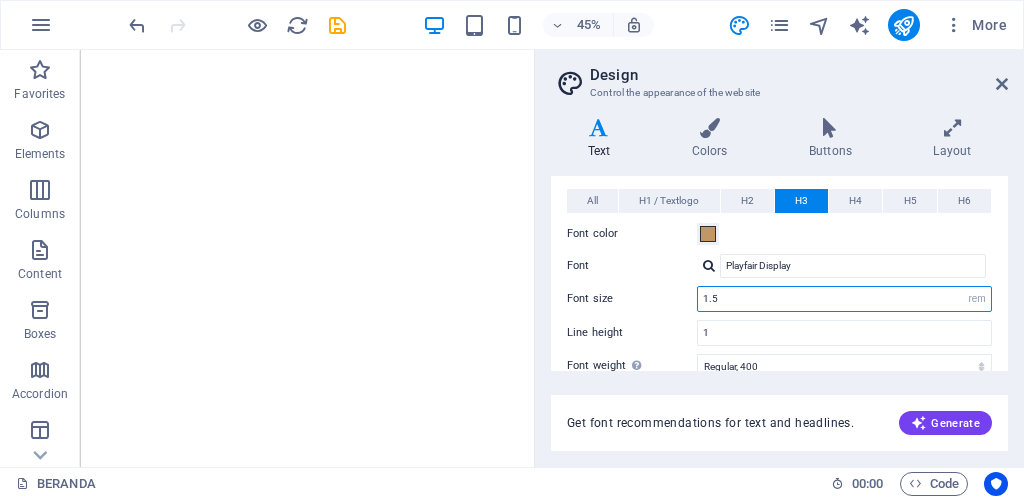 type on "1.5" 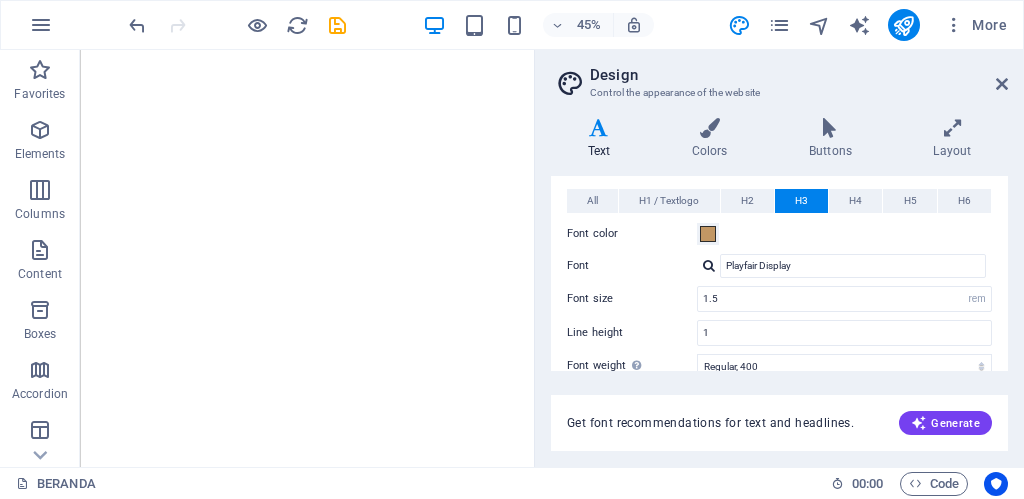 drag, startPoint x: 534, startPoint y: 207, endPoint x: 543, endPoint y: 280, distance: 73.552704 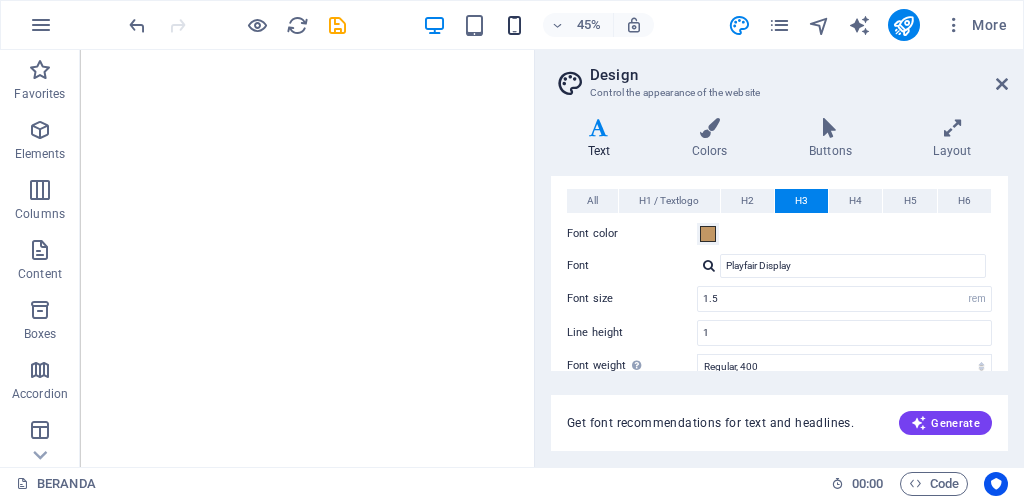 drag, startPoint x: 1023, startPoint y: 4, endPoint x: 512, endPoint y: 30, distance: 511.661 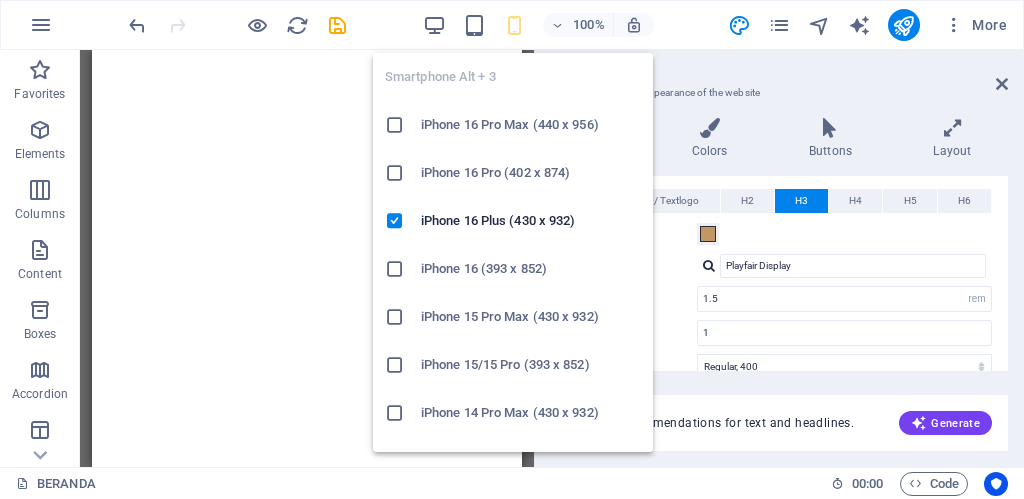 type on "1.5" 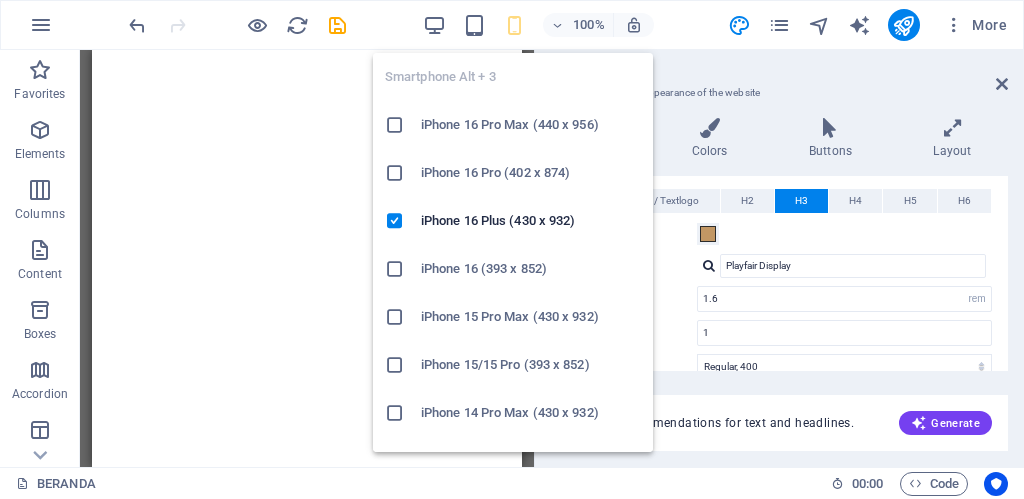 click at bounding box center [514, 25] 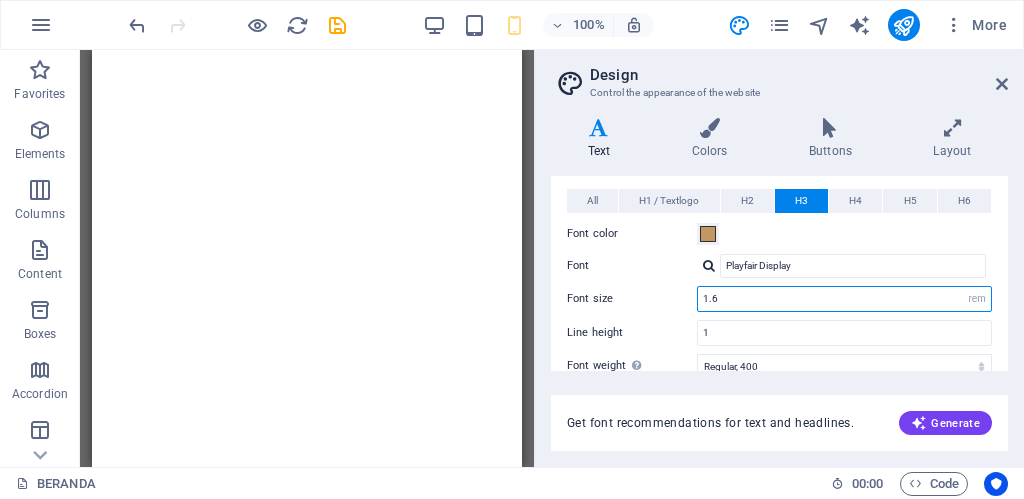 click on "1.6" at bounding box center (844, 299) 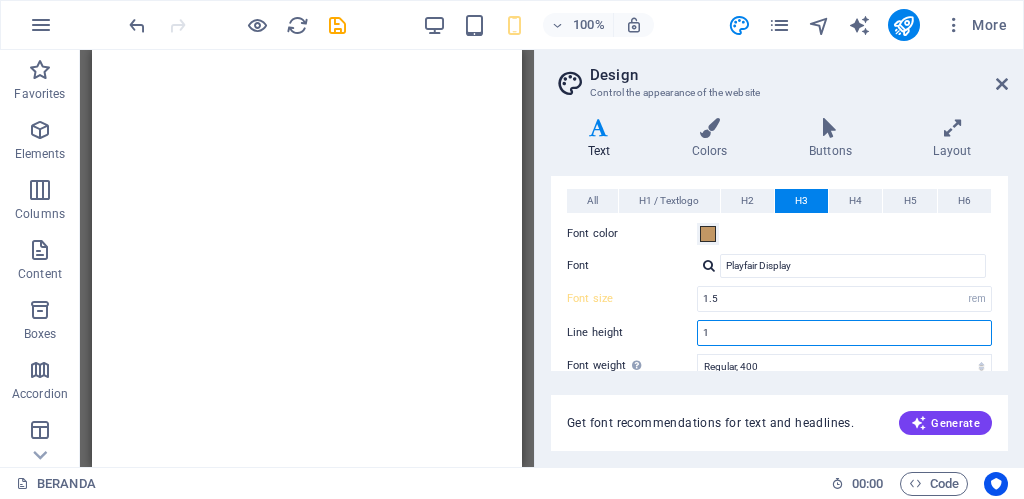 click on "1" at bounding box center (844, 333) 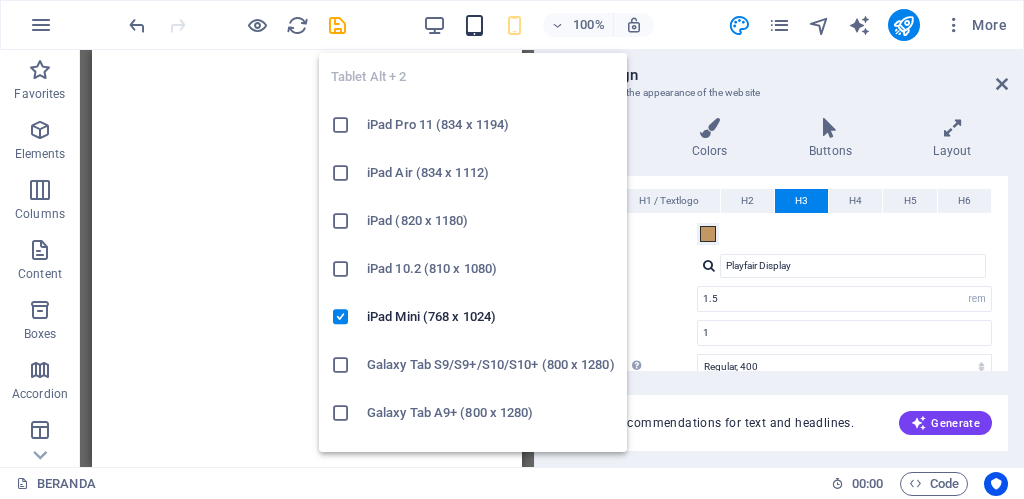 click at bounding box center [474, 25] 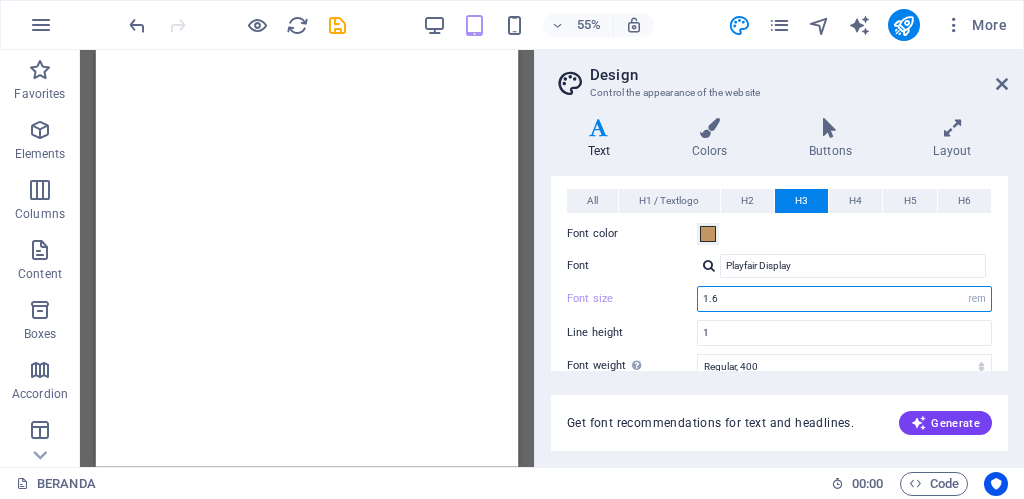 click on "1.6" at bounding box center [844, 299] 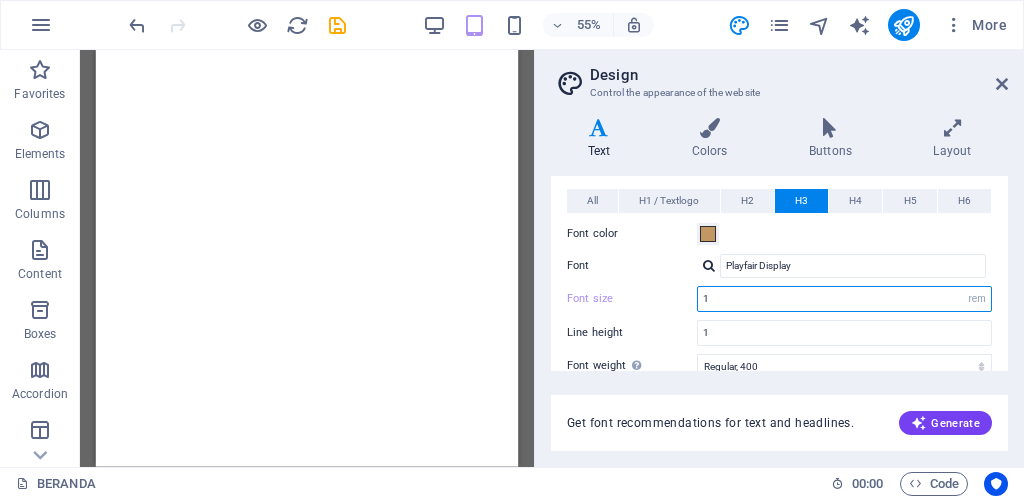type on "1.5" 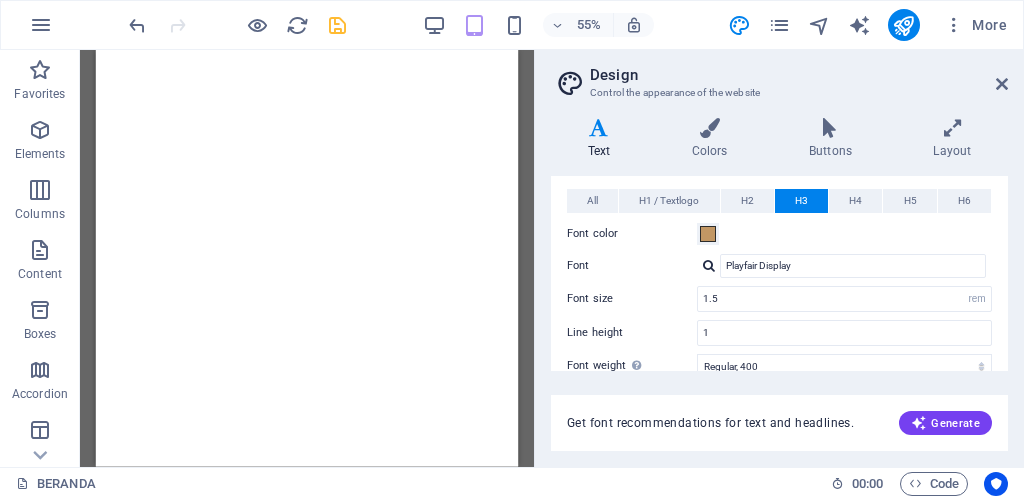 click at bounding box center [337, 25] 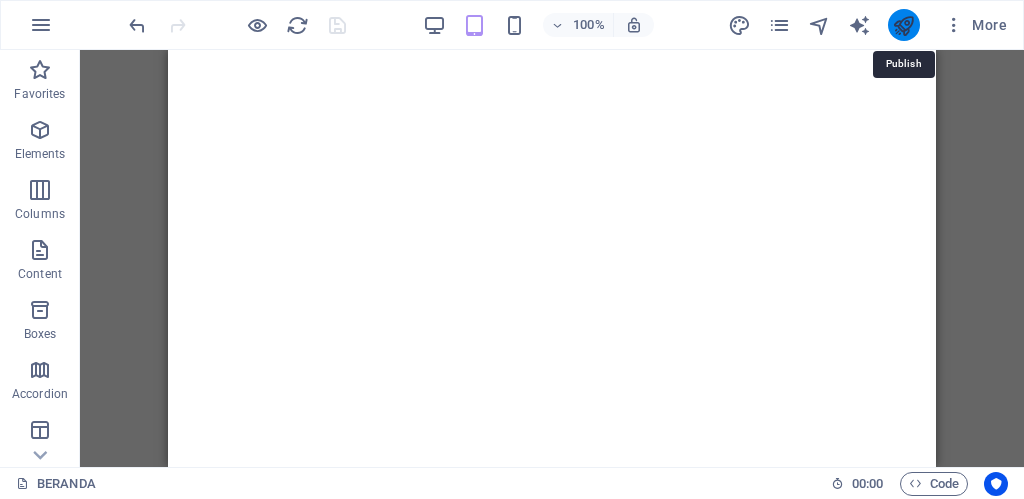 click at bounding box center (903, 25) 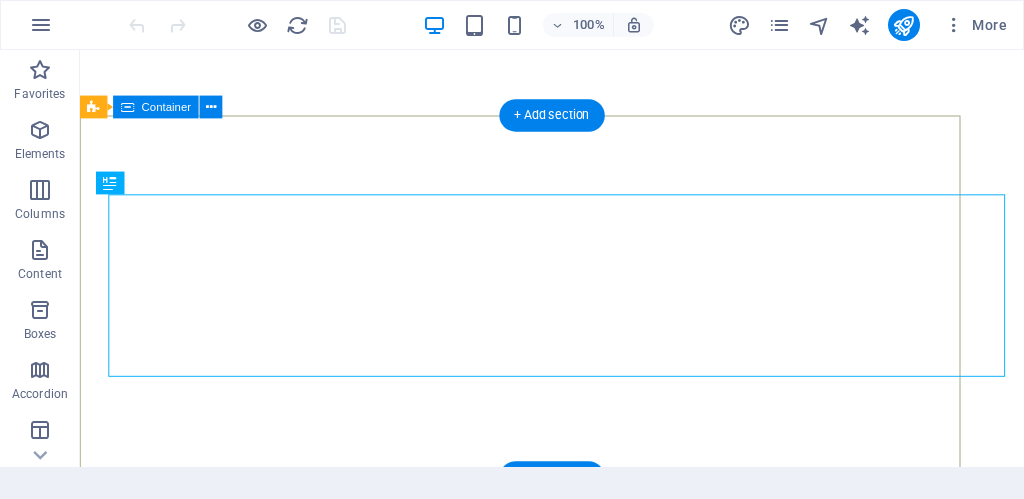 scroll, scrollTop: 0, scrollLeft: 0, axis: both 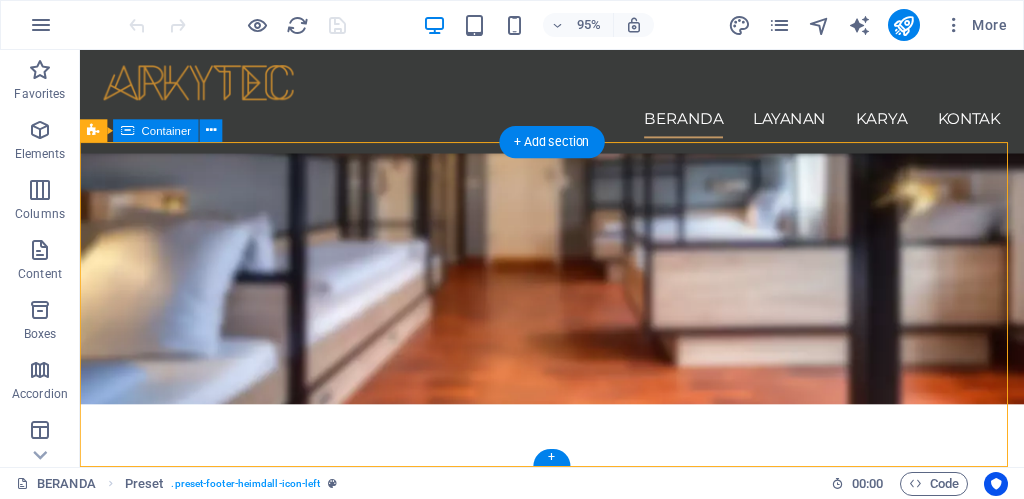 drag, startPoint x: 904, startPoint y: 203, endPoint x: 923, endPoint y: 237, distance: 38.948685 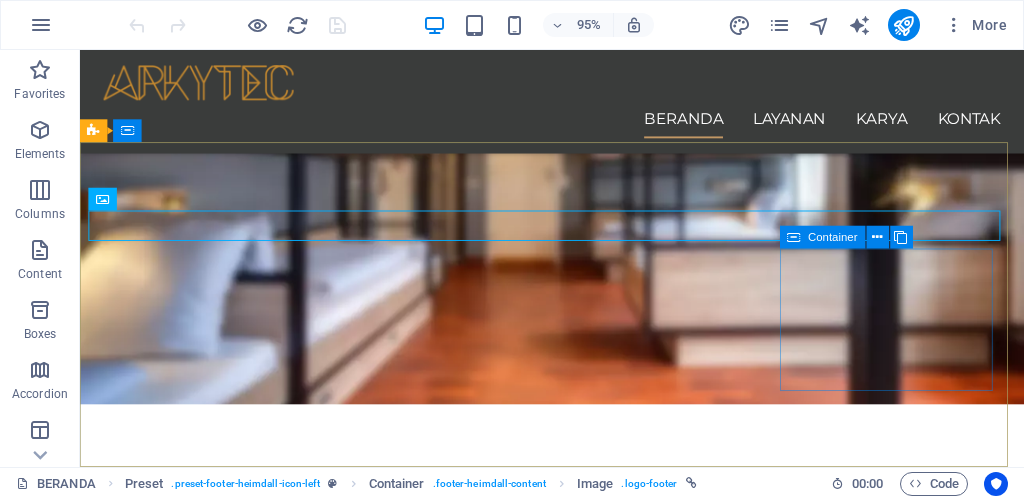 drag, startPoint x: 849, startPoint y: 197, endPoint x: 855, endPoint y: 209, distance: 13.416408 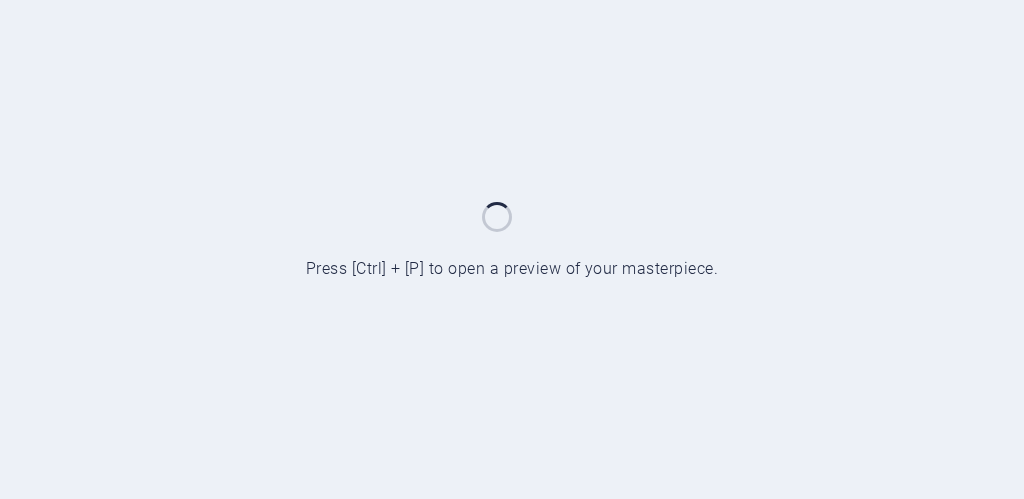 scroll, scrollTop: 0, scrollLeft: 0, axis: both 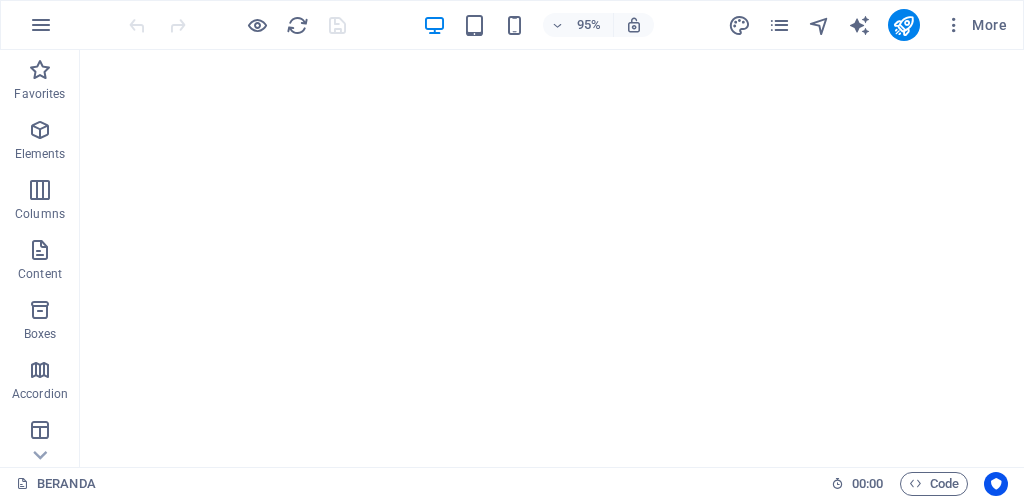 click on "More" at bounding box center (871, 25) 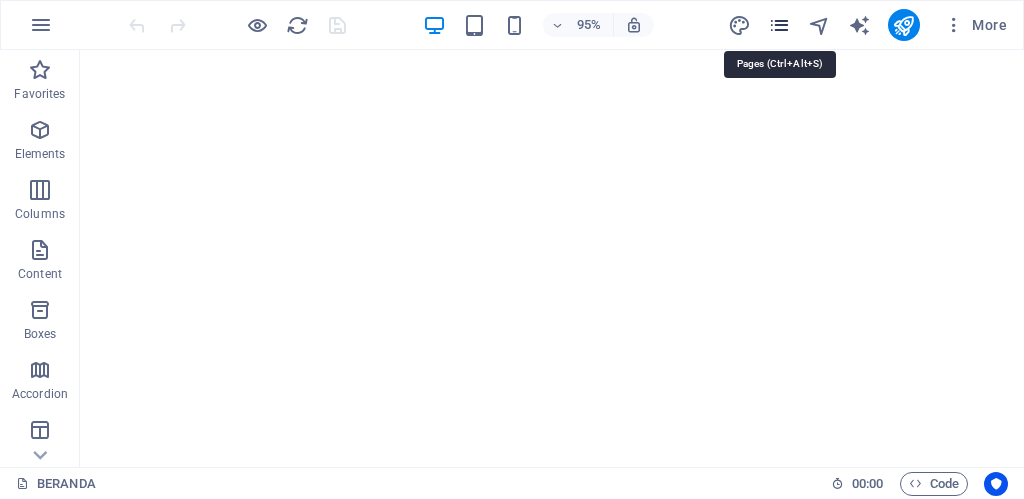 click at bounding box center [779, 25] 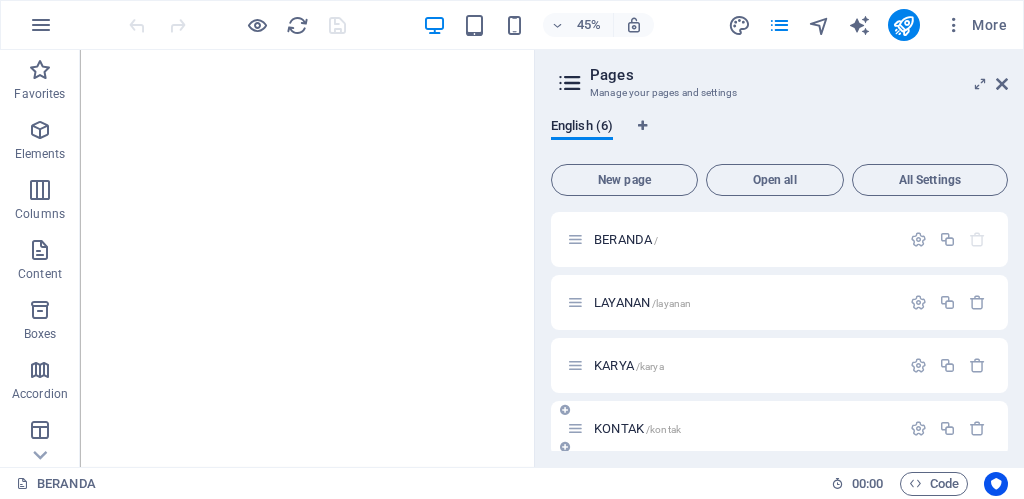 click on "KONTAK /kontak" at bounding box center [637, 428] 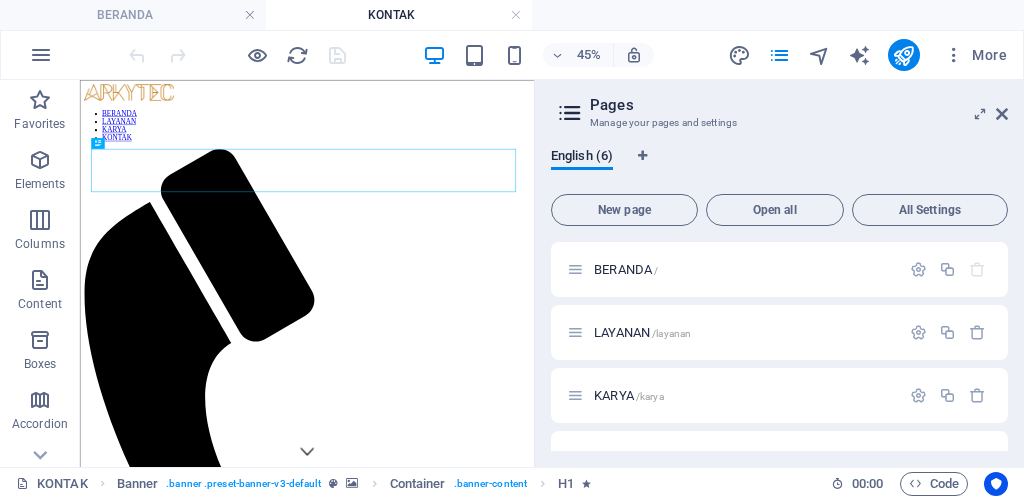 scroll, scrollTop: 0, scrollLeft: 0, axis: both 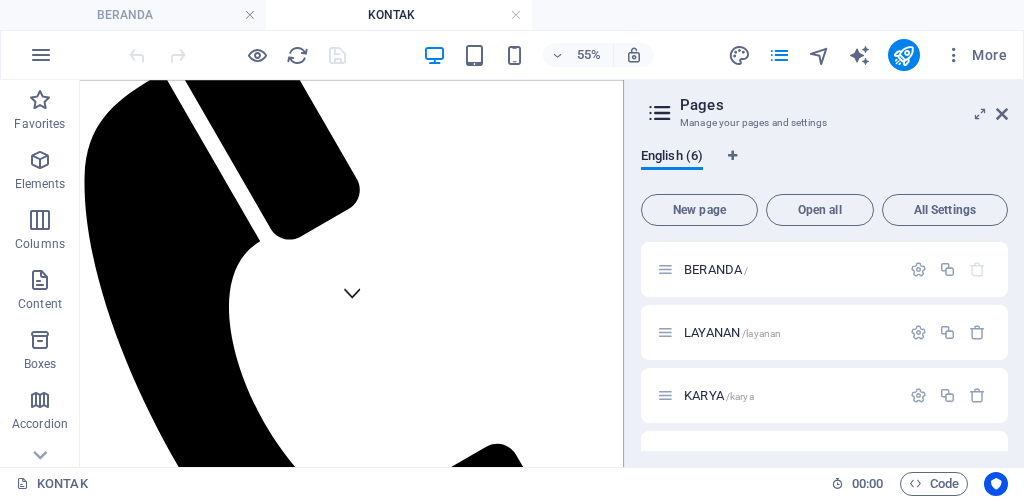 drag, startPoint x: 538, startPoint y: 190, endPoint x: 922, endPoint y: 226, distance: 385.6838 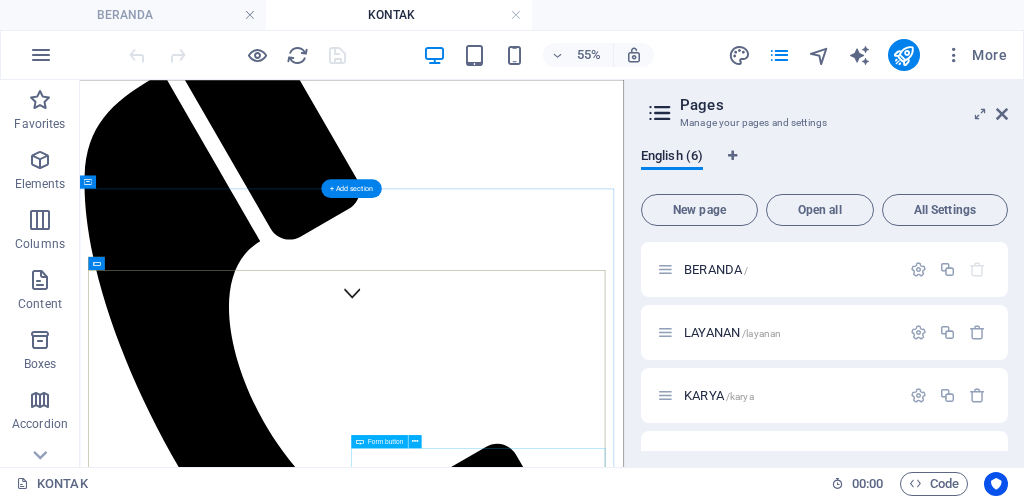 click on "KIRIM" 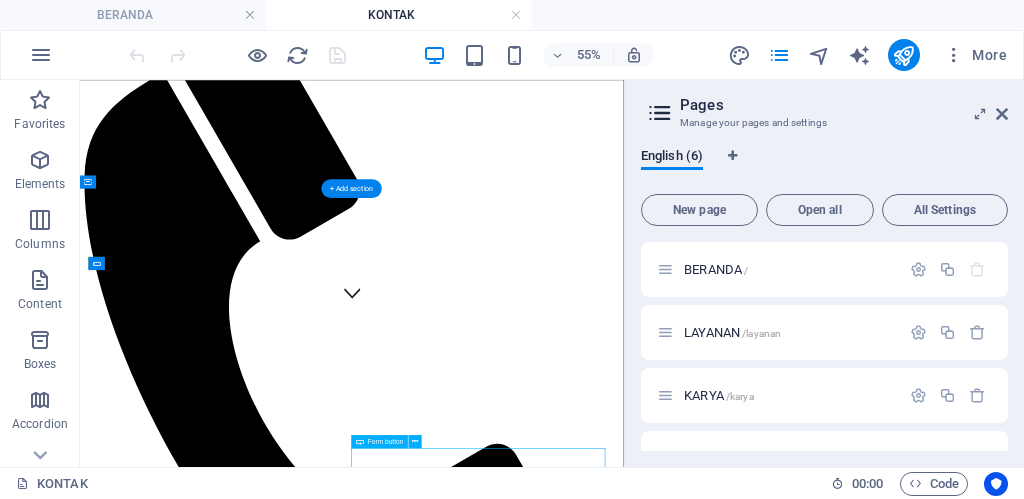 click on "KIRIM" 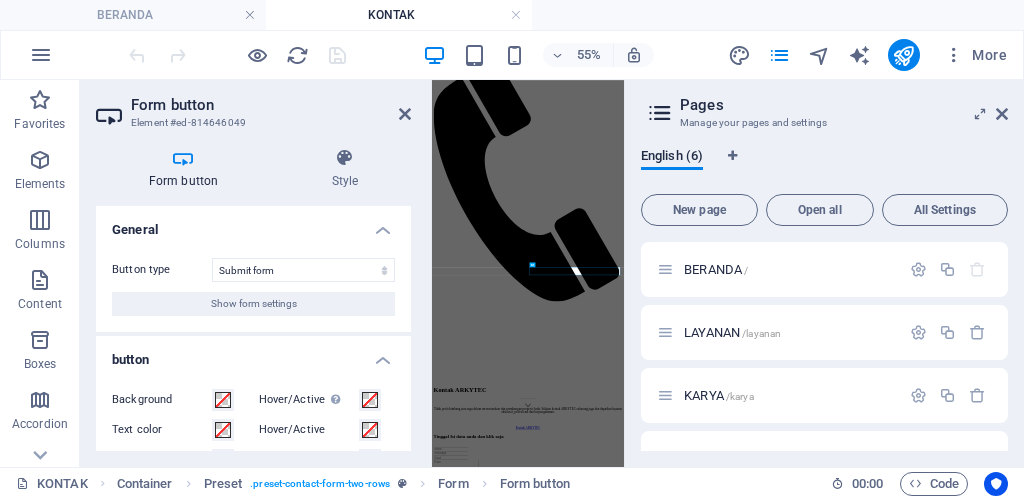 scroll, scrollTop: 0, scrollLeft: 0, axis: both 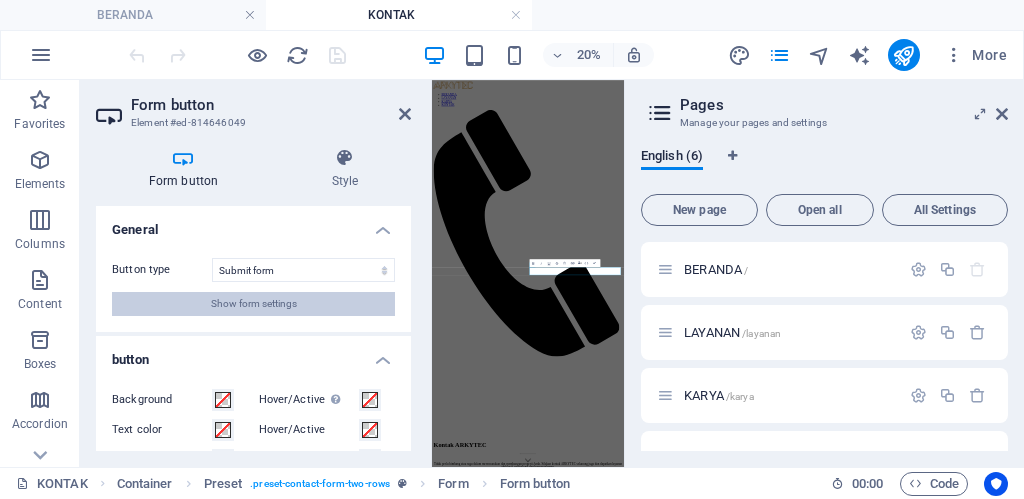click on "Show form settings" at bounding box center (254, 304) 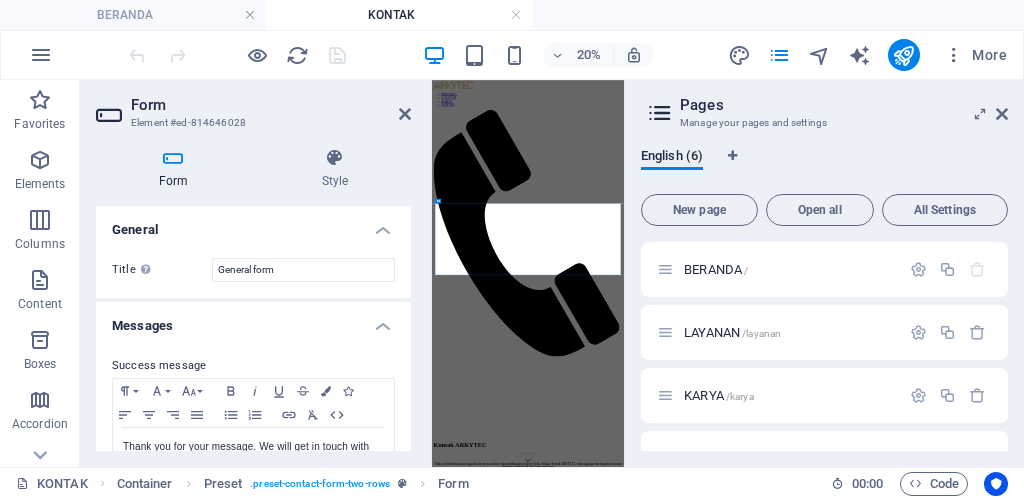 click on "Title Define a name for the form. General form" at bounding box center (253, 270) 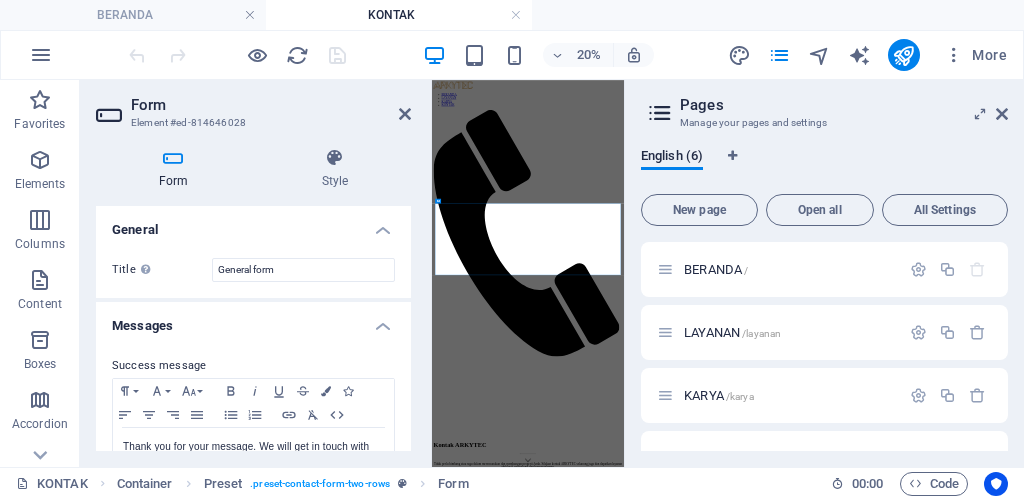 drag, startPoint x: 405, startPoint y: 240, endPoint x: 409, endPoint y: 280, distance: 40.1995 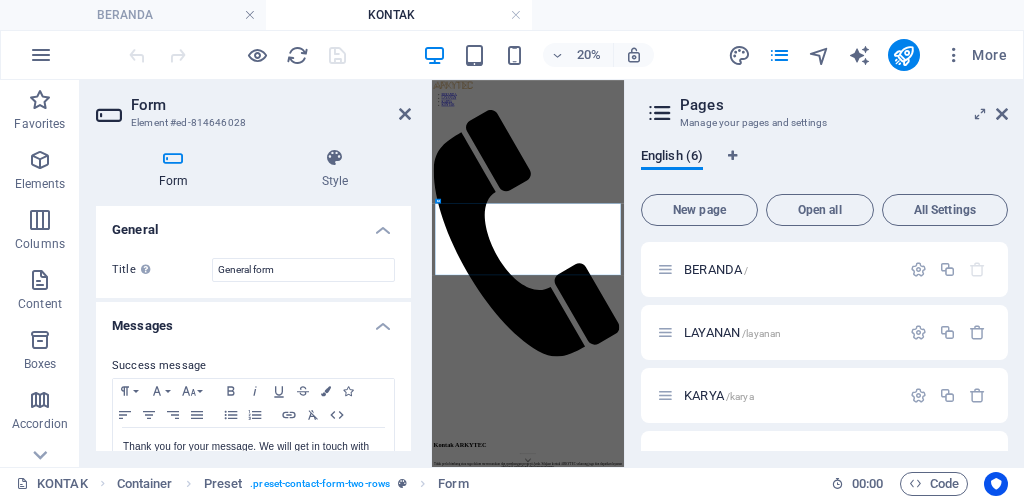 click on "General Title Define a name for the form. General form Messages Success message Paragraph Format Normal Heading 1 Heading 2 Heading 3 Heading 4 Heading 5 Heading 6 Code Font Family Arial Georgia Impact Tahoma Times New Roman Verdana Font Size 8 9 10 11 12 14 18 24 30 36 48 60 72 96 Bold Italic Underline Strikethrough Colors Icons Align Left Align Center Align Right Align Justify Unordered List Ordered List Insert Link Clear Formatting HTML Thank you for your message. We will get in touch with you soon! Shown after form was submitted successfully... Redirect Define a redirect target upon successful form submission; for example, a success page. Webhook A webhook is a push notification from this form to another server. Every time someone submits this form, the data will be pushed to your server.  Error message Paragraph Format Normal Heading 1 Heading 2 Heading 3 Heading 4 Heading 5 Heading 6 Code Font Family Arial Georgia Impact Tahoma Times New Roman Verdana Font Size 8 9 10 11 12 14 18 24 30 36 48 60 72 96 8" at bounding box center (253, 328) 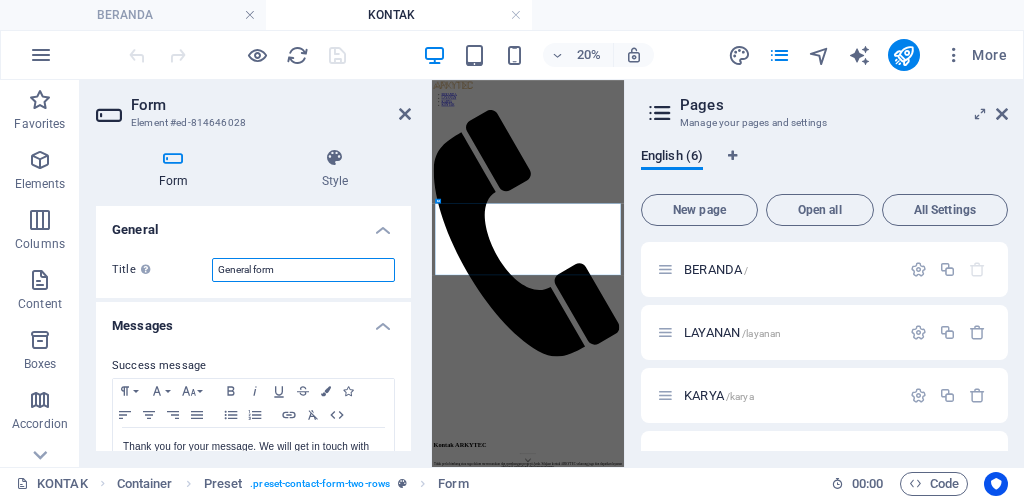 click on "General form" at bounding box center (303, 270) 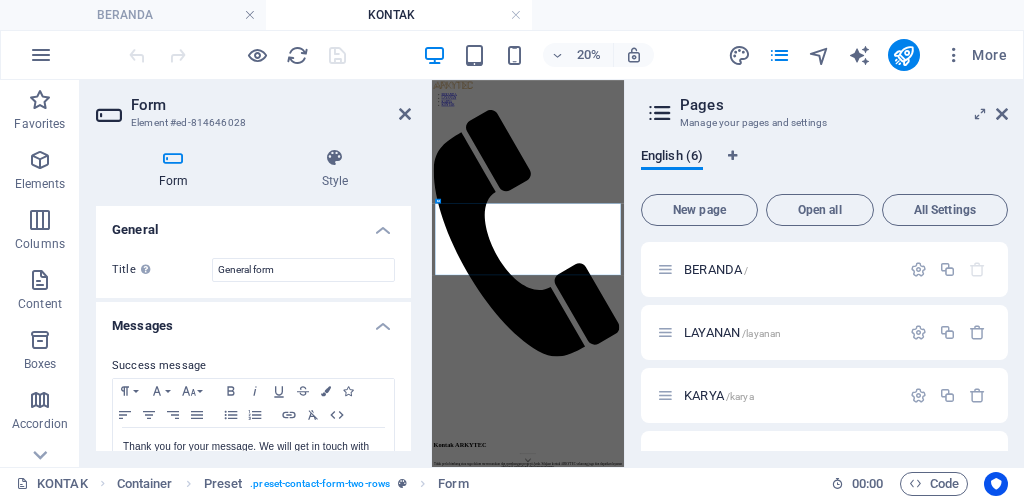 click on "Title Define a name for the form. General form" at bounding box center (253, 270) 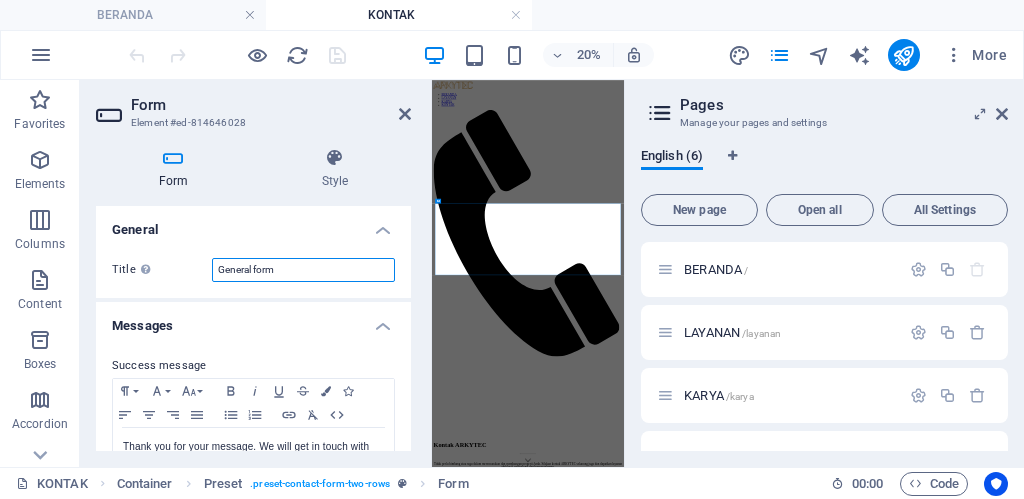 click on "General form" at bounding box center [303, 270] 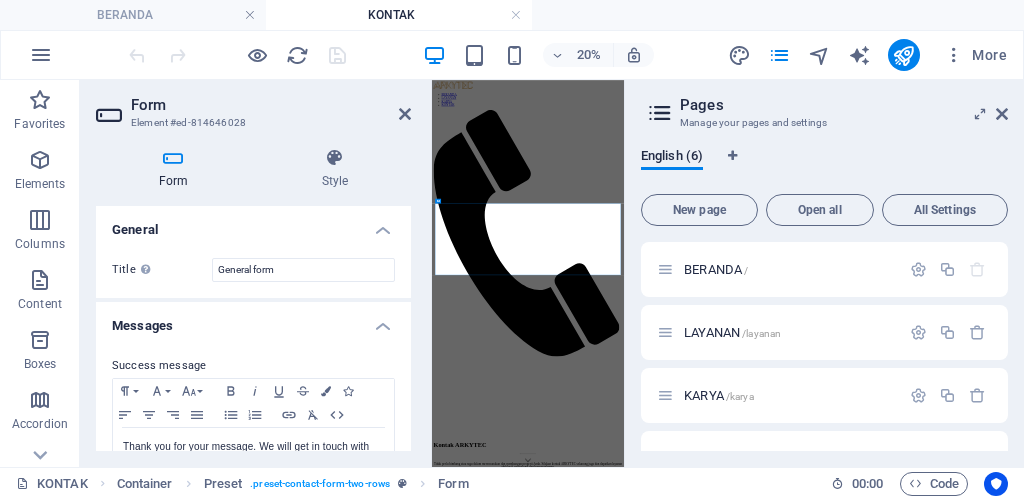 click on "General" at bounding box center (253, 224) 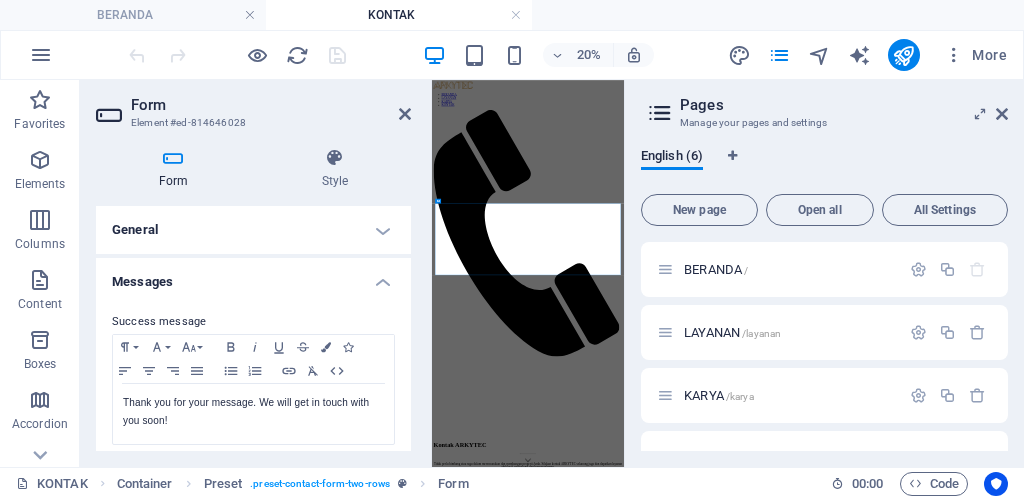 click on "General" at bounding box center [253, 230] 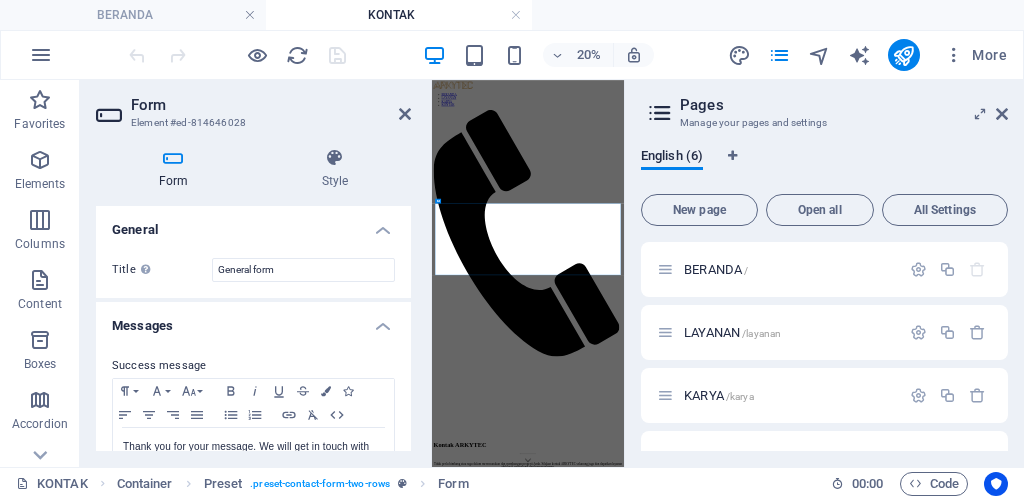 drag, startPoint x: 406, startPoint y: 249, endPoint x: 406, endPoint y: 389, distance: 140 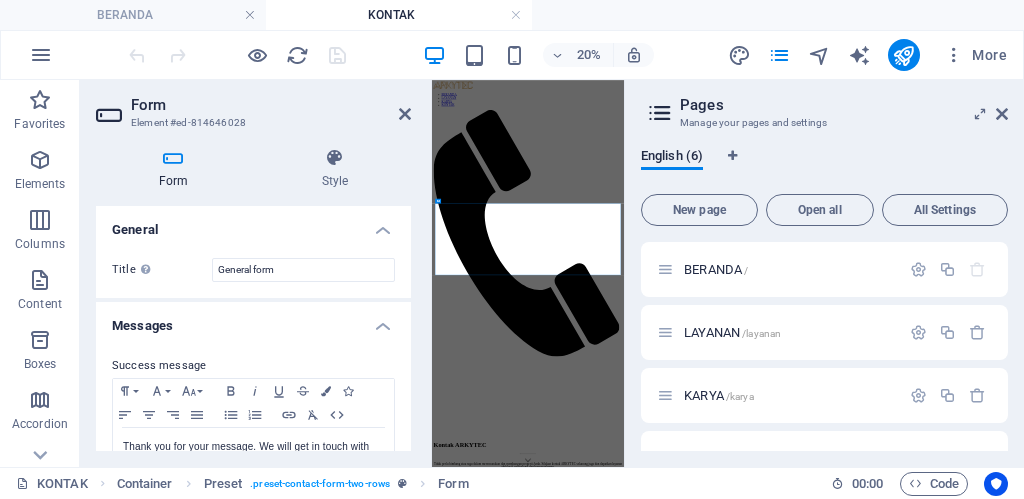 click on "General Title Define a name for the form. General form Messages Success message Paragraph Format Normal Heading 1 Heading 2 Heading 3 Heading 4 Heading 5 Heading 6 Code Font Family Arial Georgia Impact Tahoma Times New Roman Verdana Font Size 8 9 10 11 12 14 18 24 30 36 48 60 72 96 Bold Italic Underline Strikethrough Colors Icons Align Left Align Center Align Right Align Justify Unordered List Ordered List Insert Link Clear Formatting HTML Thank you for your message. We will get in touch with you soon! Shown after form was submitted successfully... Redirect Define a redirect target upon successful form submission; for example, a success page. Webhook A webhook is a push notification from this form to another server. Every time someone submits this form, the data will be pushed to your server.  Error message Paragraph Format Normal Heading 1 Heading 2 Heading 3 Heading 4 Heading 5 Heading 6 Code Font Family Arial Georgia Impact Tahoma Times New Roman Verdana Font Size 8 9 10 11 12 14 18 24 30 36 48 60 72 96 8" at bounding box center [253, 758] 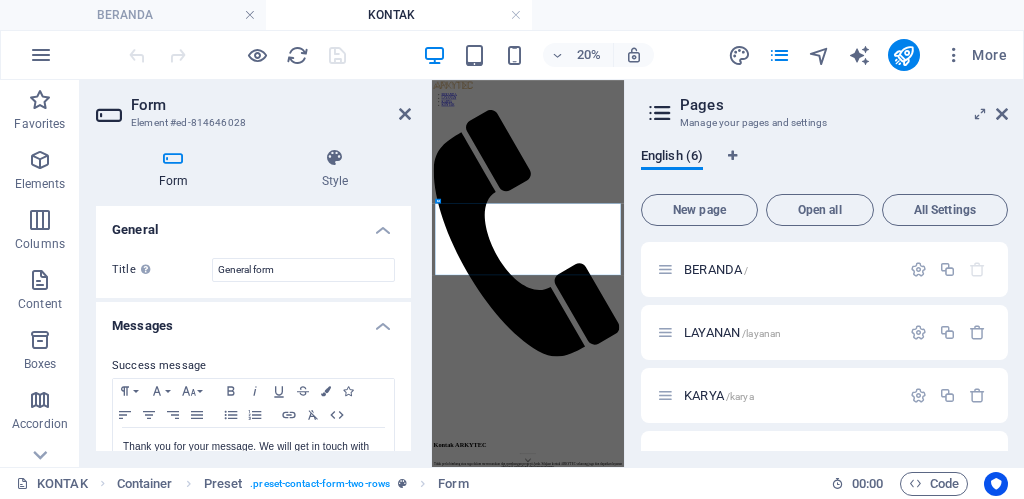 drag, startPoint x: 323, startPoint y: 317, endPoint x: 428, endPoint y: 360, distance: 113.46365 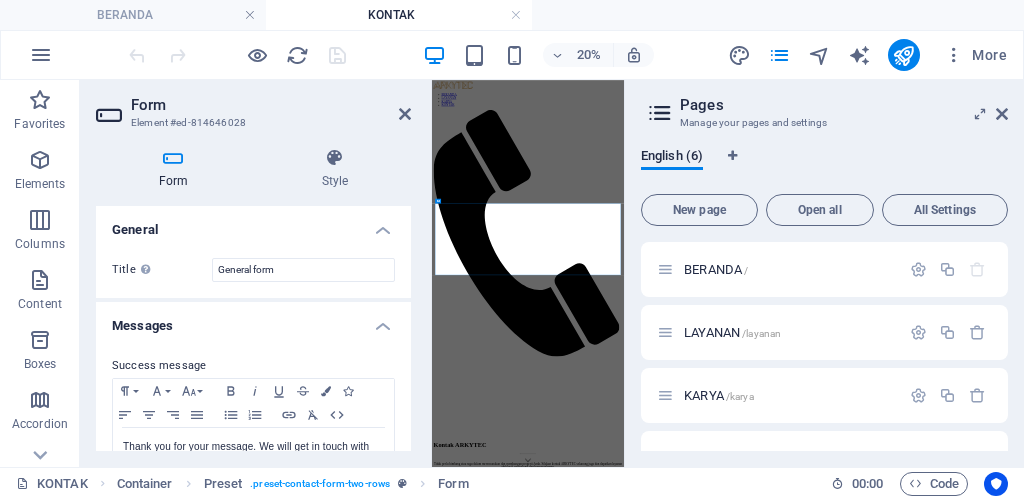 click on "Form Element #ed-814646028 Form Style General Title Define a name for the form. General form Messages Success message Paragraph Format Normal Heading 1 Heading 2 Heading 3 Heading 4 Heading 5 Heading 6 Code Font Family Arial Georgia Impact Tahoma Times New Roman Verdana Font Size 8 9 10 11 12 14 18 24 30 36 48 60 72 96 Bold Italic Underline Strikethrough Colors Icons Align Left Align Center Align Right Align Justify Unordered List Ordered List Insert Link Clear Formatting HTML Thank you for your message. We will get in touch with you soon! Shown after form was submitted successfully... Redirect Define a redirect target upon successful form submission; for example, a success page. Webhook A webhook is a push notification from this form to another server. Every time someone submits this form, the data will be pushed to your server.  Error message Paragraph Format Normal Heading 1 Heading 2 Heading 3 Heading 4 Heading 5 Heading 6 Code Font Family Arial Georgia Impact Tahoma Times New Roman Verdana Font Size 8 9" at bounding box center (256, 273) 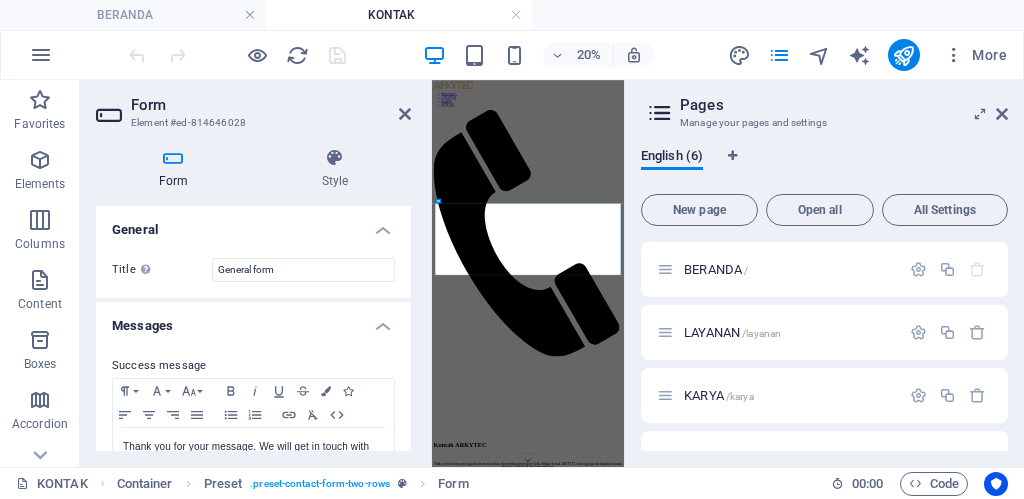 click on "General" at bounding box center (253, 224) 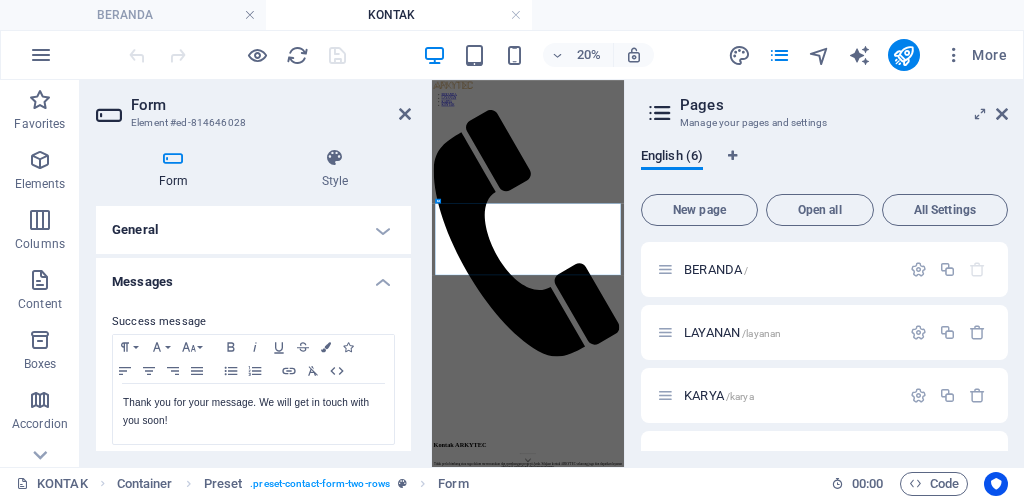 drag, startPoint x: 406, startPoint y: 219, endPoint x: 393, endPoint y: 219, distance: 13 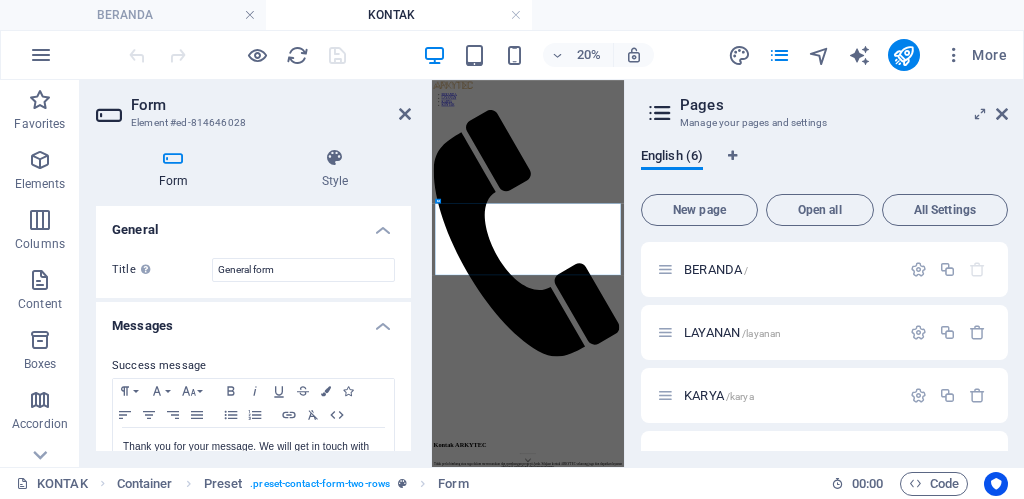 click on "Title Define a name for the form. General form" at bounding box center (253, 270) 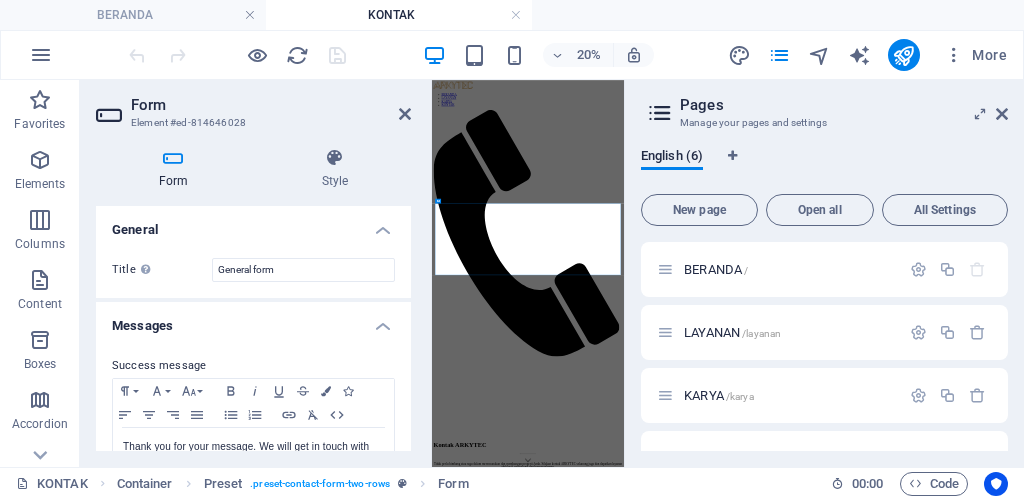 click on "Title Define a name for the form. General form" at bounding box center (253, 270) 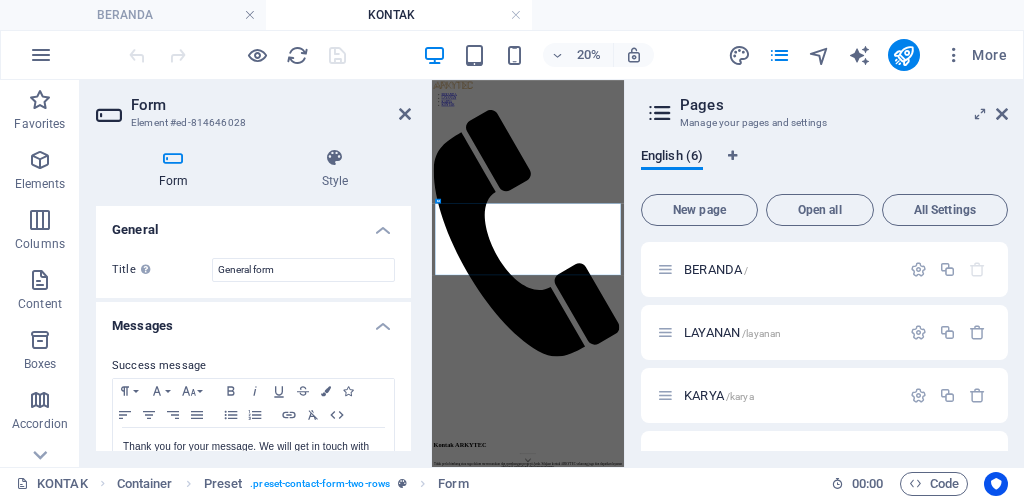 drag, startPoint x: 328, startPoint y: 363, endPoint x: 319, endPoint y: 314, distance: 49.819675 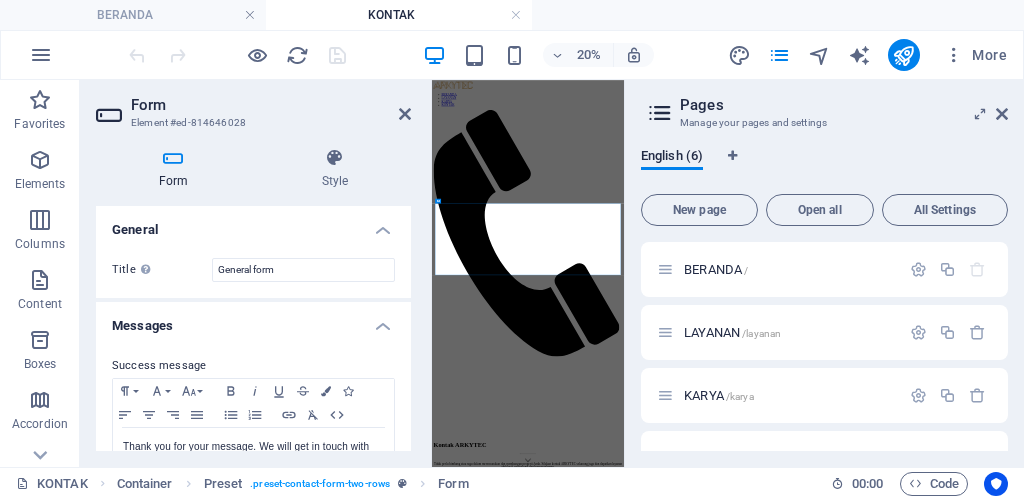 click on "Messages Success message Paragraph Format Normal Heading 1 Heading 2 Heading 3 Heading 4 Heading 5 Heading 6 Code Font Family Arial Georgia Impact Tahoma Times New Roman Verdana Font Size 8 9 10 11 12 14 18 24 30 36 48 60 72 96 Bold Italic Underline Strikethrough Colors Icons Align Left Align Center Align Right Align Justify Unordered List Ordered List Insert Link Clear Formatting HTML Thank you for your message. We will get in touch with you soon! Shown after form was submitted successfully... Redirect Define a redirect target upon successful form submission; for example, a success page. Webhook A webhook is a push notification from this form to another server. Every time someone submits this form, the data will be pushed to your server.  Error message Paragraph Format Normal Heading 1 Heading 2 Heading 3 Heading 4 Heading 5 Heading 6 Code Font Family Arial Georgia Impact Tahoma Times New Roman Verdana Font Size 8 9 10 11 12 14 18 24 30 36 48 60 72 96 Bold Italic Underline Strikethrough Colors Icons HTML" at bounding box center (253, 508) 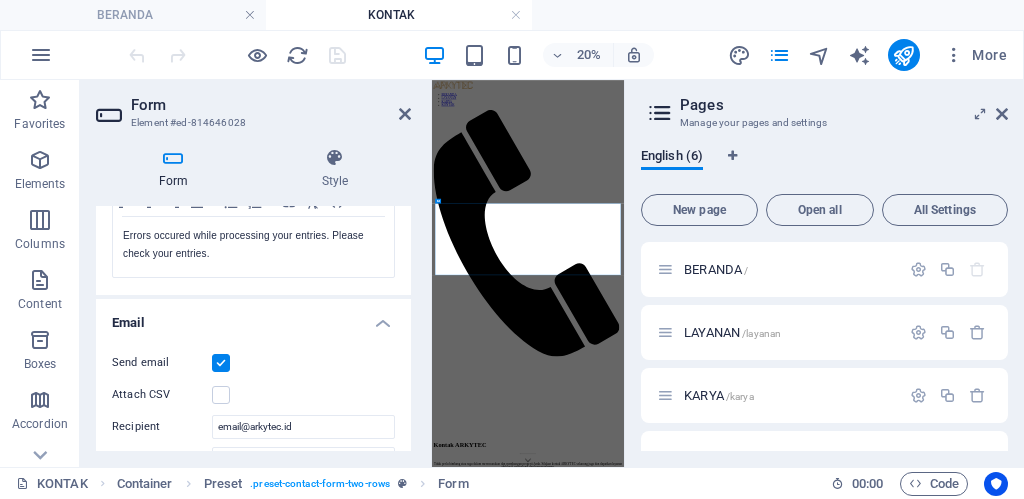 scroll, scrollTop: 428, scrollLeft: 0, axis: vertical 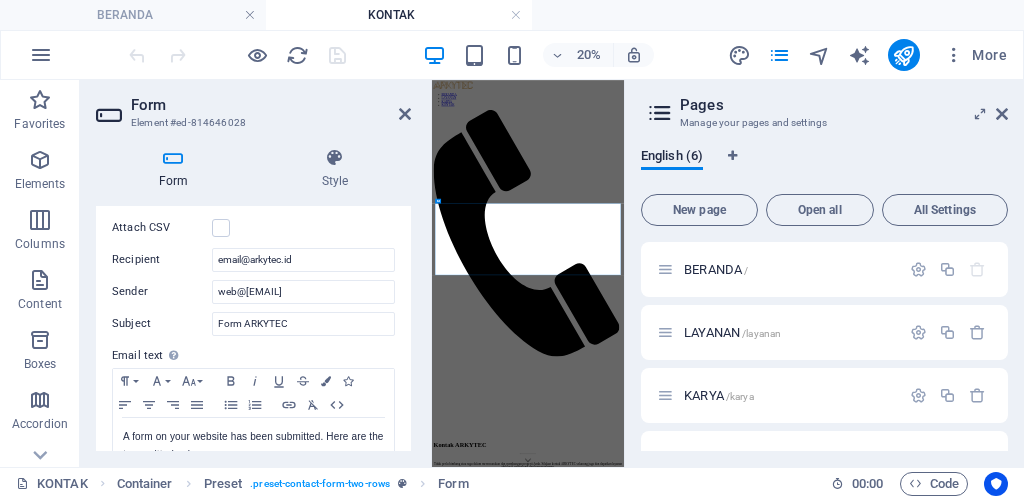click on "Form Style General Title Define a name for the form. General form Messages Success message Paragraph Format Normal Heading 1 Heading 2 Heading 3 Heading 4 Heading 5 Heading 6 Code Font Family Arial Georgia Impact Tahoma Times New Roman Verdana Font Size 8 9 10 11 12 14 18 24 30 36 48 60 72 96 Bold Italic Underline Strikethrough Colors Icons Align Left Align Center Align Right Align Justify Unordered List Ordered List Insert Link Clear Formatting HTML Thank you for your message. We will get in touch with you soon! Shown after form was submitted successfully... Redirect Define a redirect target upon successful form submission; for example, a success page. Webhook A webhook is a push notification from this form to another server. Every time someone submits this form, the data will be pushed to your server.  Error message Paragraph Format Normal Heading 1 Heading 2 Heading 3 Heading 4 Heading 5 Heading 6 Code Font Family Arial Georgia Impact Tahoma Times New Roman Verdana Font Size 8 9 10 11 12 14 18 24 30 36 48" at bounding box center [253, 299] 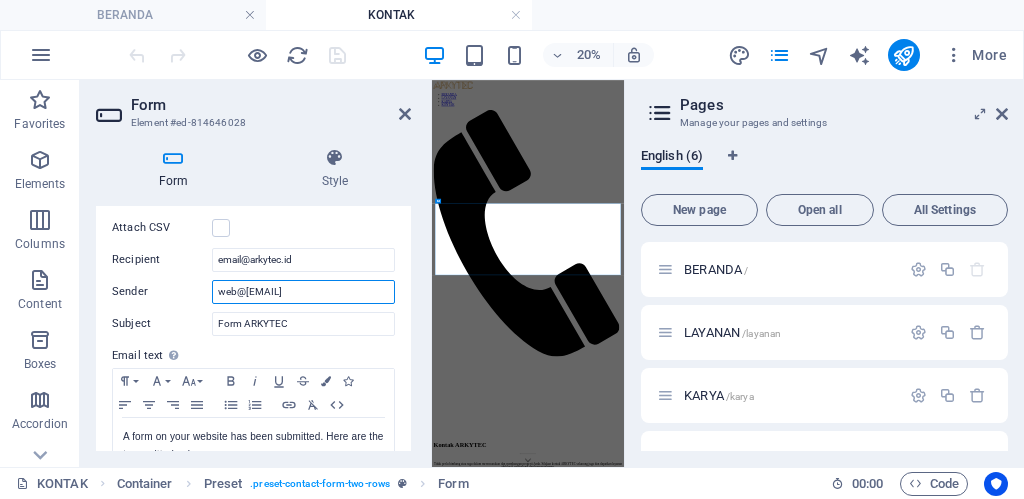 click on "web@arkytec.id" at bounding box center (303, 292) 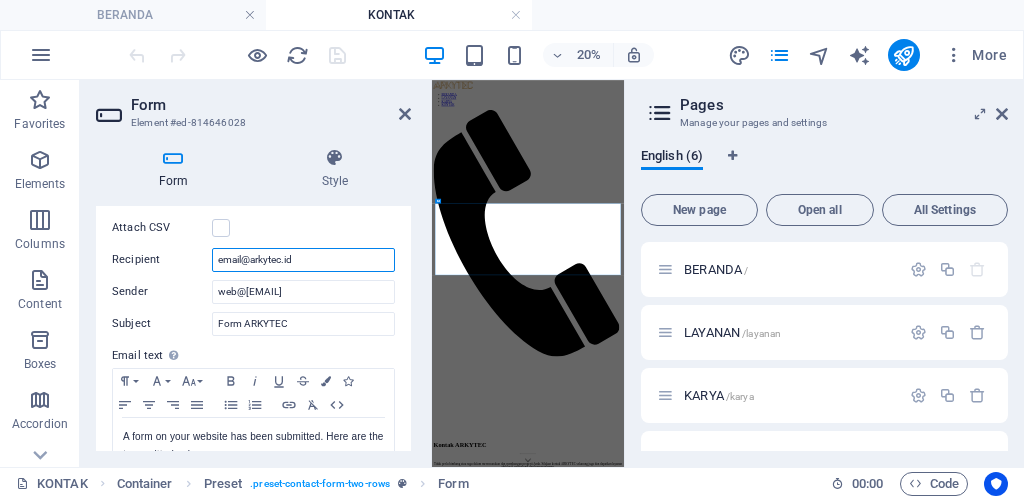 click on "email@arkytec.id" at bounding box center [303, 260] 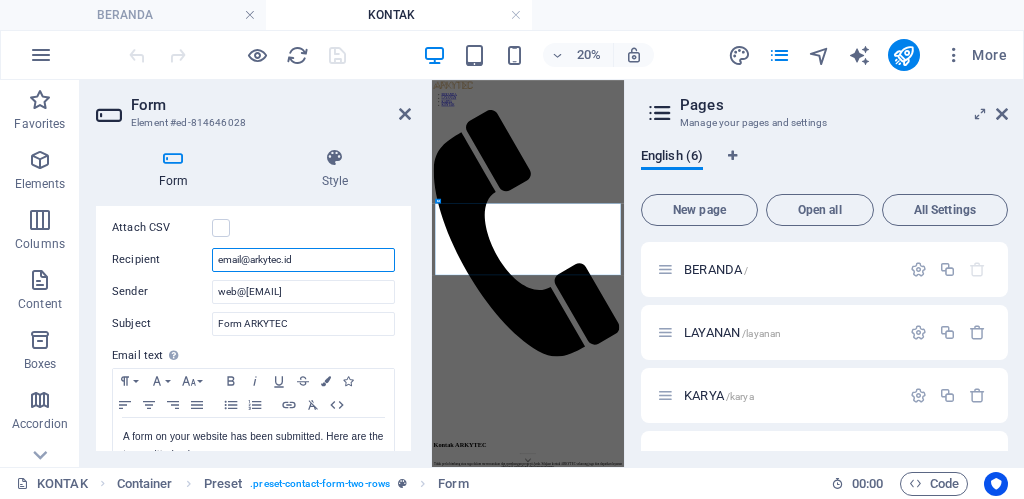 click on "email@arkytec.id" at bounding box center (303, 260) 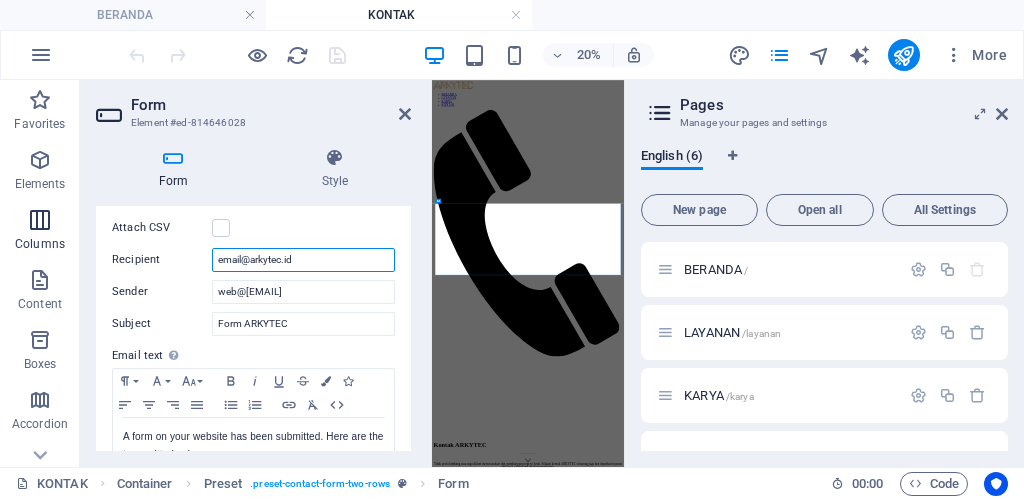 drag, startPoint x: 313, startPoint y: 260, endPoint x: 57, endPoint y: 251, distance: 256.15814 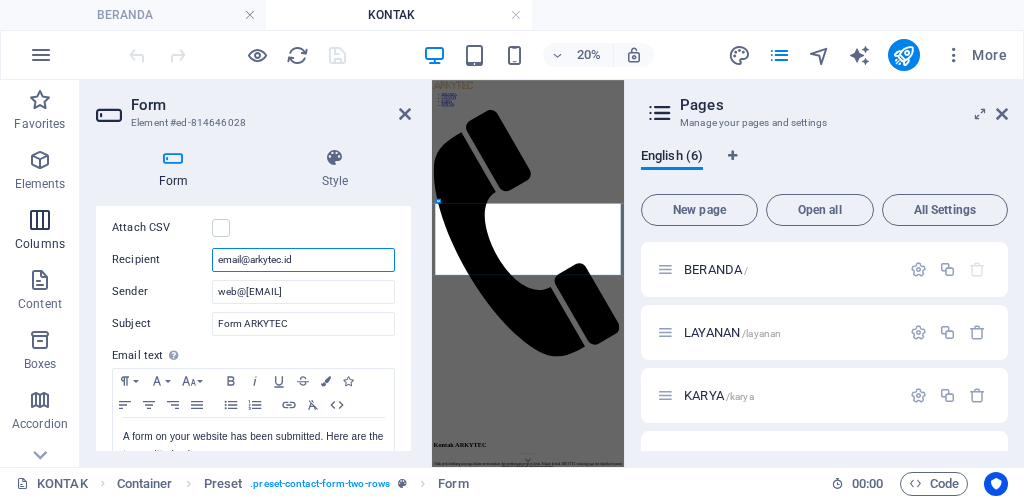 click on "Favorites Elements Columns Content Boxes Accordion Tables Features Images Slider Header Footer Forms Marketing Collections Form Element #ed-814646028 Form Style General Title Define a name for the form. General form Messages Success message Paragraph Format Normal Heading 1 Heading 2 Heading 3 Heading 4 Heading 5 Heading 6 Code Font Family Arial Georgia Impact Tahoma Times New Roman Verdana Font Size 8 9 10 11 12 14 18 24 30 36 48 60 72 96 Bold Italic Underline Strikethrough Colors Icons Align Left Align Center Align Right Align Justify Unordered List Ordered List Insert Link Clear Formatting HTML Thank you for your message. We will get in touch with you soon! Shown after form was submitted successfully... Redirect Define a redirect target upon successful form submission; for example, a success page. Webhook A webhook is a push notification from this form to another server. Every time someone submits this form, the data will be pushed to your server.  Error message Paragraph Format Normal Heading 1 Heading 2" at bounding box center [312, 273] 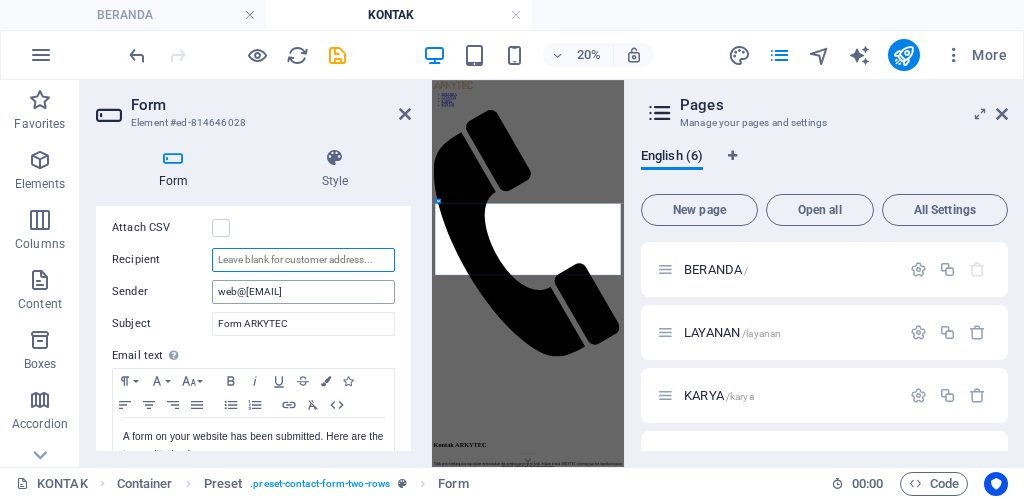 type 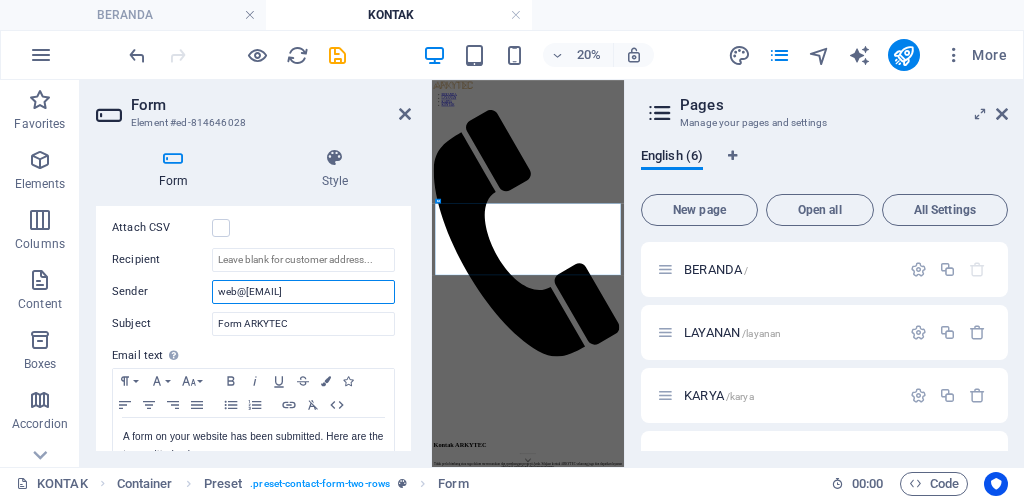 drag, startPoint x: 308, startPoint y: 298, endPoint x: 143, endPoint y: 259, distance: 169.54645 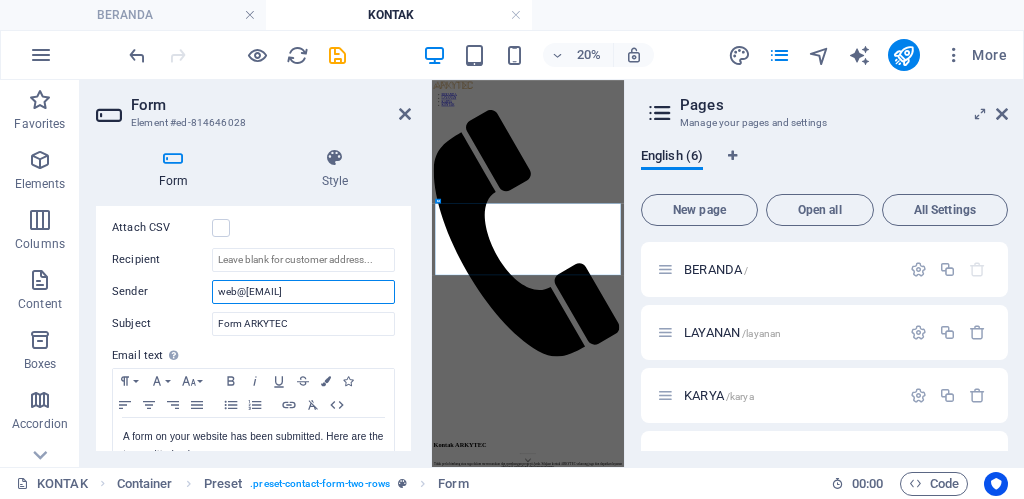 click on "Send email Attach CSV Recipient Sender web@arkytec.id Subject Form ARKYTEC Email text Define text to be sent if form inputs should be sent by email. Paragraph Format Normal Heading 1 Heading 2 Heading 3 Heading 4 Heading 5 Heading 6 Code Font Family Arial Georgia Impact Tahoma Times New Roman Verdana Font Size 8 9 10 11 12 14 18 24 30 36 48 60 72 96 Bold Italic Underline Strikethrough Colors Icons Align Left Align Center Align Right Align Justify Unordered List Ordered List Insert Link Clear Formatting HTML A form on your website has been submitted. Here are the transmitted values: Text of the email..." at bounding box center (253, 332) 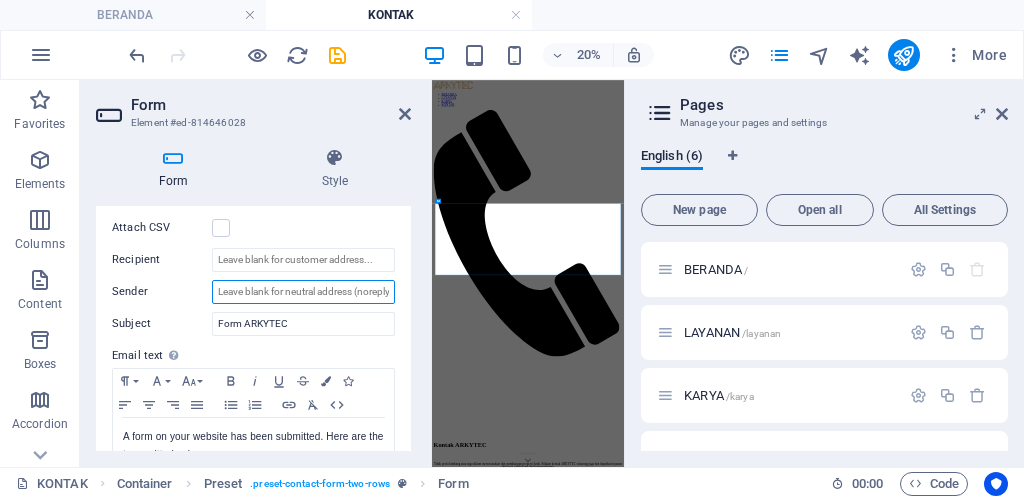 type 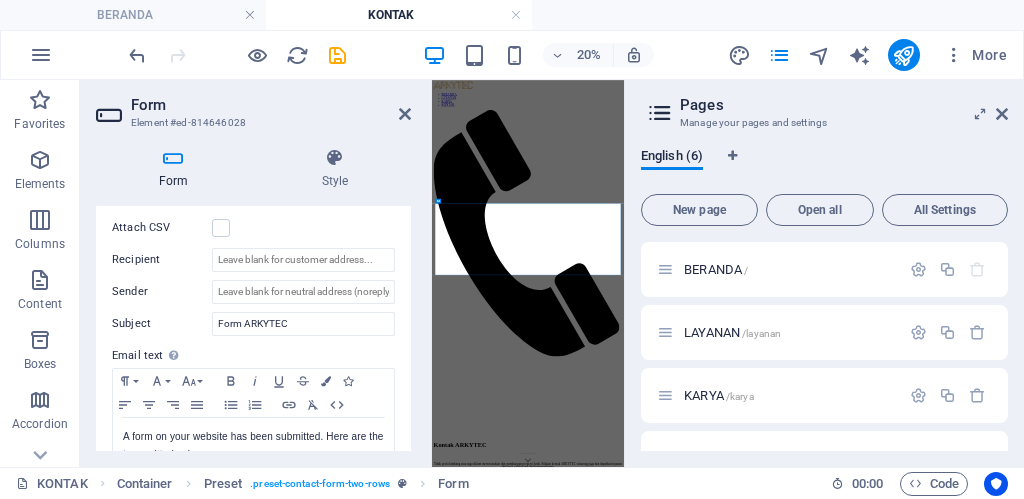 click on "Send email Attach CSV Recipient Sender Subject Form ARKYTEC Email text Define text to be sent if form inputs should be sent by email. Paragraph Format Normal Heading 1 Heading 2 Heading 3 Heading 4 Heading 5 Heading 6 Code Font Family Arial Georgia Impact Tahoma Times New Roman Verdana Font Size 8 9 10 11 12 14 18 24 30 36 48 60 72 96 Bold Italic Underline Strikethrough Colors Icons Align Left Align Center Align Right Align Justify Unordered List Ordered List Insert Link Clear Formatting HTML A form on your website has been submitted. Here are the transmitted values: Text of the email..." at bounding box center (253, 332) 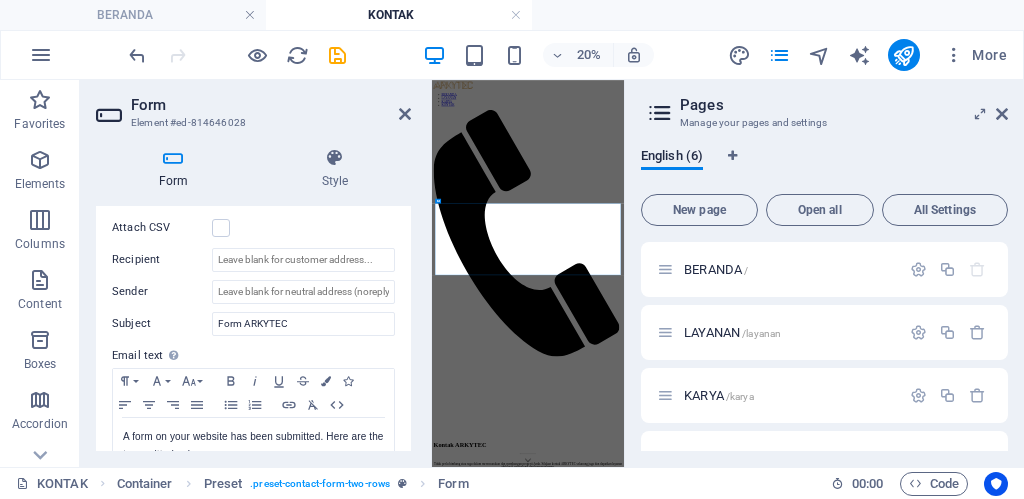 drag, startPoint x: 404, startPoint y: 378, endPoint x: 408, endPoint y: 403, distance: 25.317978 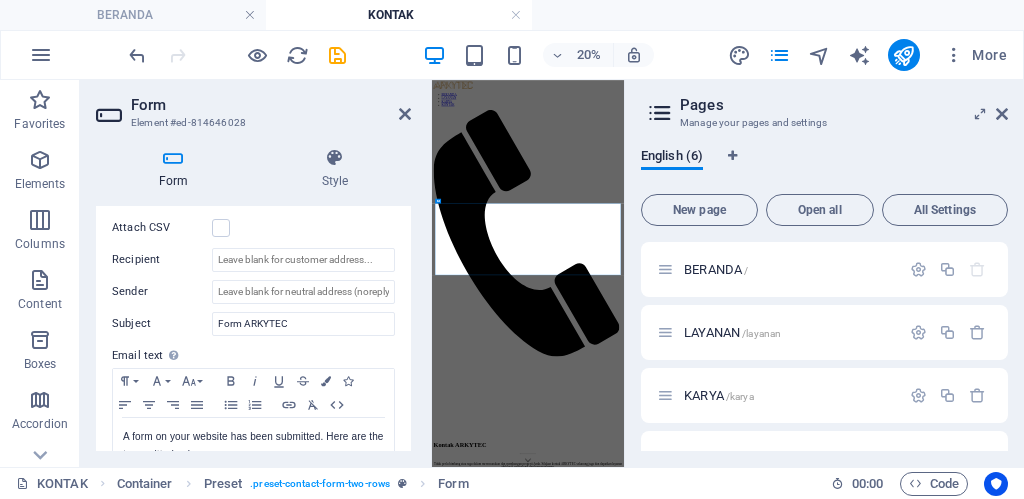 click on "General Title Define a name for the form. General form Messages Success message Paragraph Format Normal Heading 1 Heading 2 Heading 3 Heading 4 Heading 5 Heading 6 Code Font Family Arial Georgia Impact Tahoma Times New Roman Verdana Font Size 8 9 10 11 12 14 18 24 30 36 48 60 72 96 Bold Italic Underline Strikethrough Colors Icons Align Left Align Center Align Right Align Justify Unordered List Ordered List Insert Link Clear Formatting HTML Thank you for your message. We will get in touch with you soon! Shown after form was submitted successfully... Redirect Define a redirect target upon successful form submission; for example, a success page. Webhook A webhook is a push notification from this form to another server. Every time someone submits this form, the data will be pushed to your server.  Error message Paragraph Format Normal Heading 1 Heading 2 Heading 3 Heading 4 Heading 5 Heading 6 Code Font Family Arial Georgia Impact Tahoma Times New Roman Verdana Font Size 8 9 10 11 12 14 18 24 30 36 48 60 72 96 8" at bounding box center [253, 328] 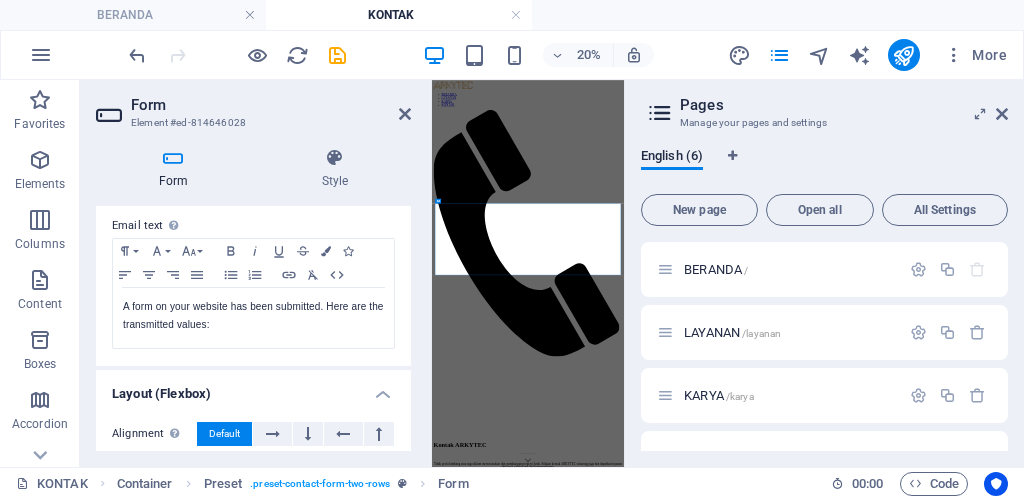 scroll, scrollTop: 721, scrollLeft: 0, axis: vertical 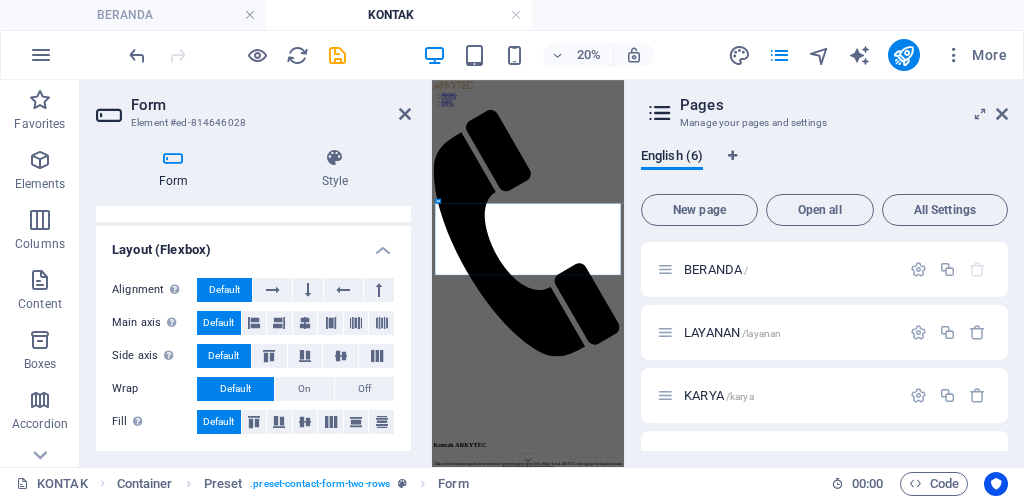 click on "Form Style General Title Define a name for the form. General form Messages Success message Paragraph Format Normal Heading 1 Heading 2 Heading 3 Heading 4 Heading 5 Heading 6 Code Font Family Arial Georgia Impact Tahoma Times New Roman Verdana Font Size 8 9 10 11 12 14 18 24 30 36 48 60 72 96 Bold Italic Underline Strikethrough Colors Icons Align Left Align Center Align Right Align Justify Unordered List Ordered List Insert Link Clear Formatting HTML Thank you for your message. We will get in touch with you soon! Shown after form was submitted successfully... Redirect Define a redirect target upon successful form submission; for example, a success page. Webhook A webhook is a push notification from this form to another server. Every time someone submits this form, the data will be pushed to your server.  Error message Paragraph Format Normal Heading 1 Heading 2 Heading 3 Heading 4 Heading 5 Heading 6 Code Font Family Arial Georgia Impact Tahoma Times New Roman Verdana Font Size 8 9 10 11 12 14 18 24 30 36 48" at bounding box center (253, 299) 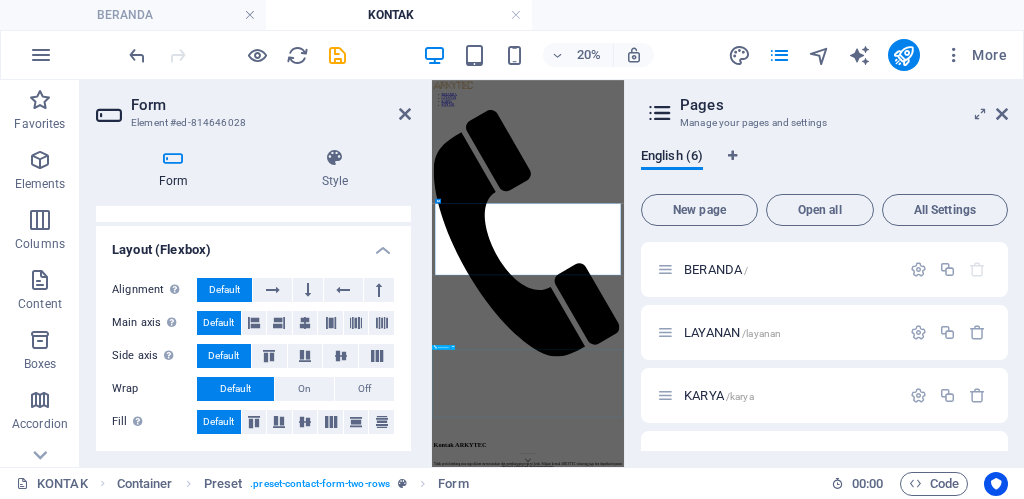 drag, startPoint x: 768, startPoint y: 327, endPoint x: 777, endPoint y: 1777, distance: 1450.028 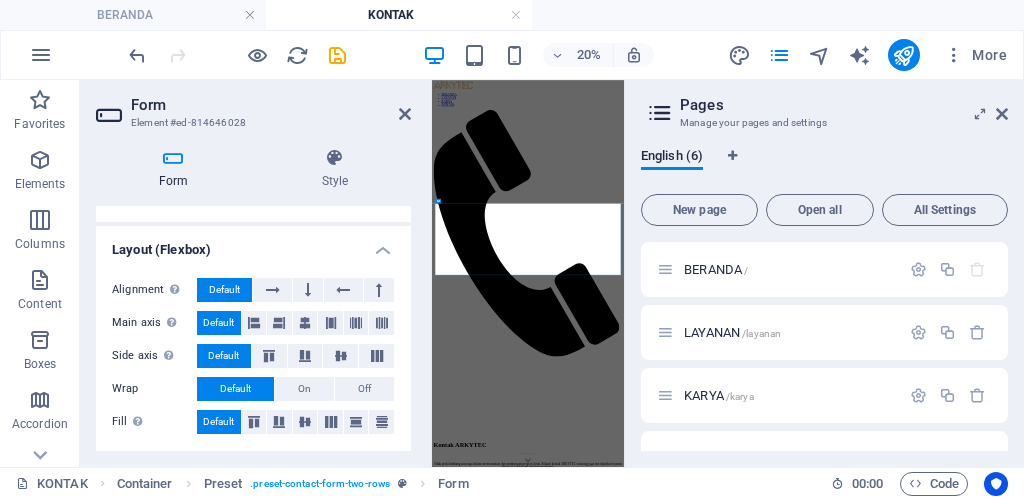 drag, startPoint x: 384, startPoint y: 426, endPoint x: 409, endPoint y: 435, distance: 26.57066 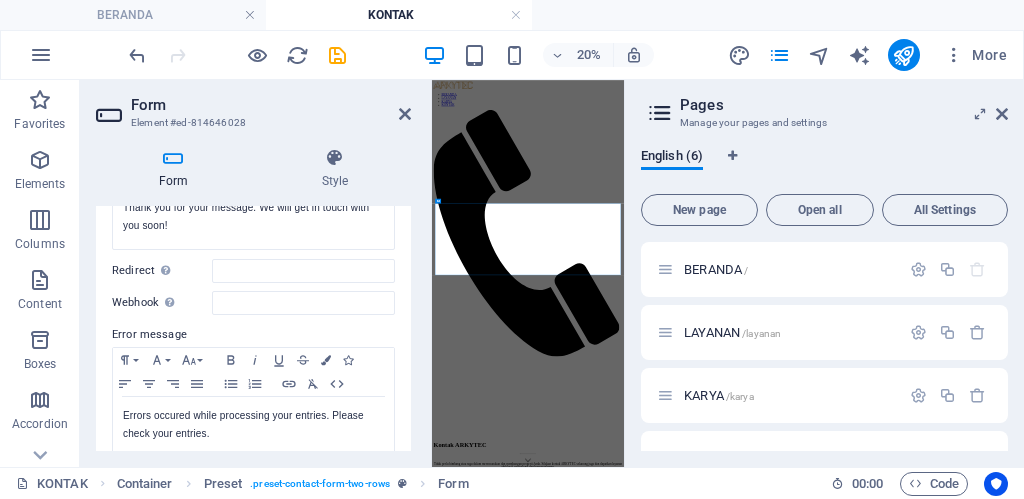 scroll, scrollTop: 243, scrollLeft: 0, axis: vertical 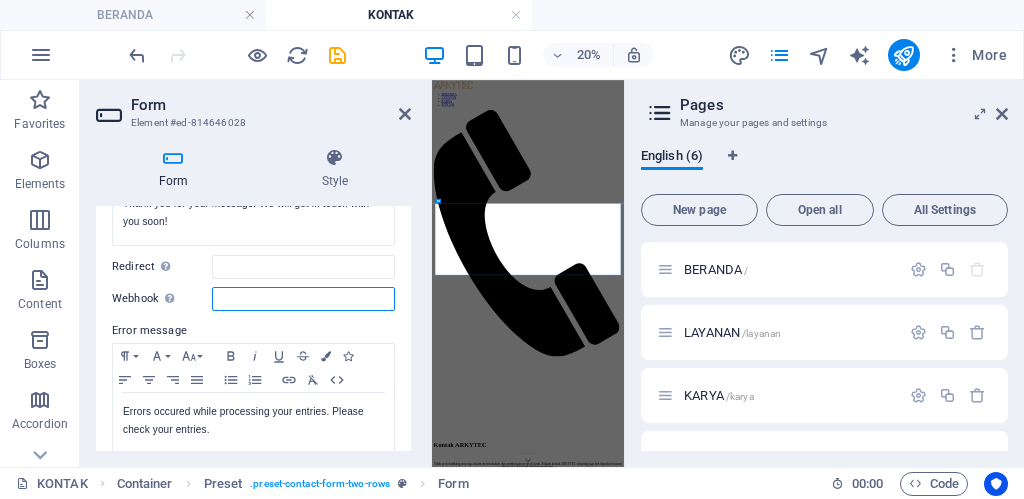 click on "Webhook A webhook is a push notification from this form to another server. Every time someone submits this form, the data will be pushed to your server." at bounding box center [303, 299] 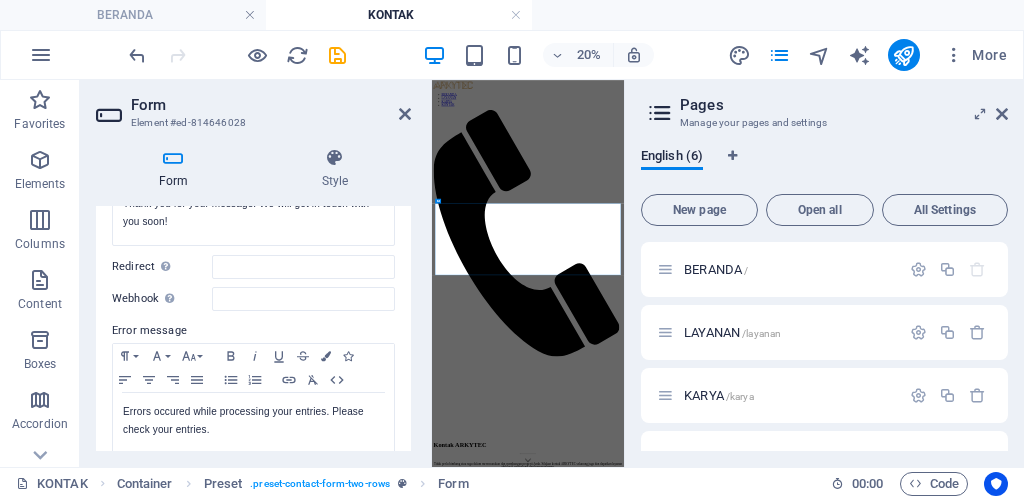 click on "Form Style General Title Define a name for the form. General form Messages Success message Paragraph Format Normal Heading 1 Heading 2 Heading 3 Heading 4 Heading 5 Heading 6 Code Font Family Arial Georgia Impact Tahoma Times New Roman Verdana Font Size 8 9 10 11 12 14 18 24 30 36 48 60 72 96 Bold Italic Underline Strikethrough Colors Icons Align Left Align Center Align Right Align Justify Unordered List Ordered List Insert Link Clear Formatting HTML Thank you for your message. We will get in touch with you soon! Shown after form was submitted successfully... Redirect Define a redirect target upon successful form submission; for example, a success page. Webhook A webhook is a push notification from this form to another server. Every time someone submits this form, the data will be pushed to your server.  Error message Paragraph Format Normal Heading 1 Heading 2 Heading 3 Heading 4 Heading 5 Heading 6 Code Font Family Arial Georgia Impact Tahoma Times New Roman Verdana Font Size 8 9 10 11 12 14 18 24 30 36 48" at bounding box center (253, 299) 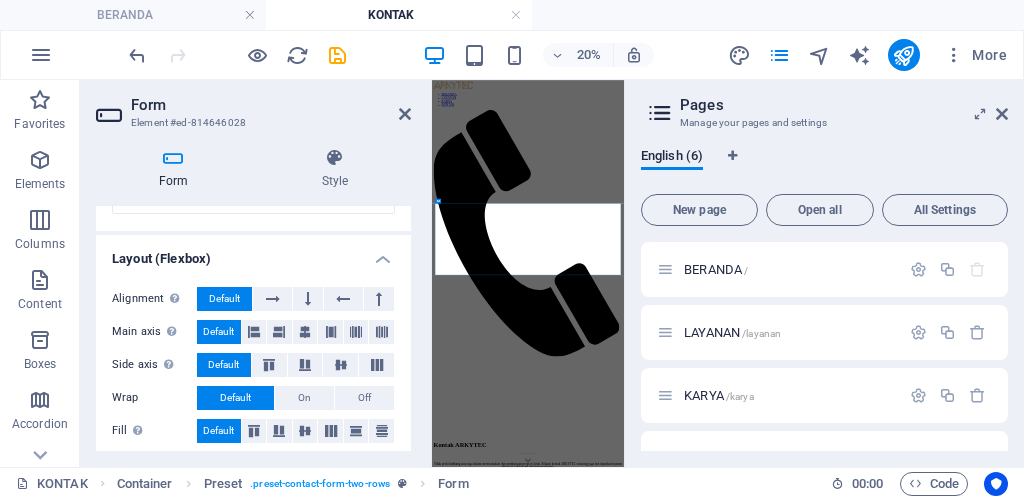 scroll, scrollTop: 860, scrollLeft: 0, axis: vertical 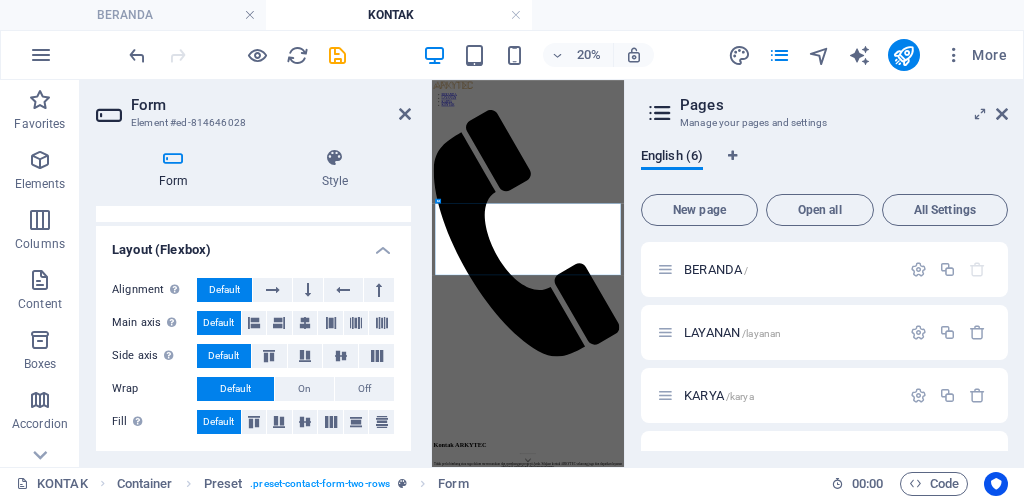 drag, startPoint x: 404, startPoint y: 421, endPoint x: 402, endPoint y: 389, distance: 32.06244 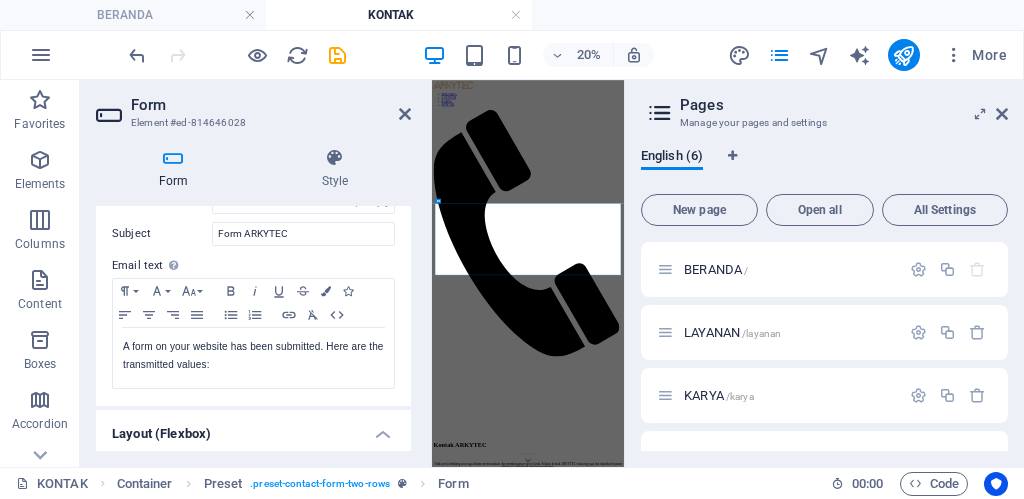 scroll, scrollTop: 508, scrollLeft: 0, axis: vertical 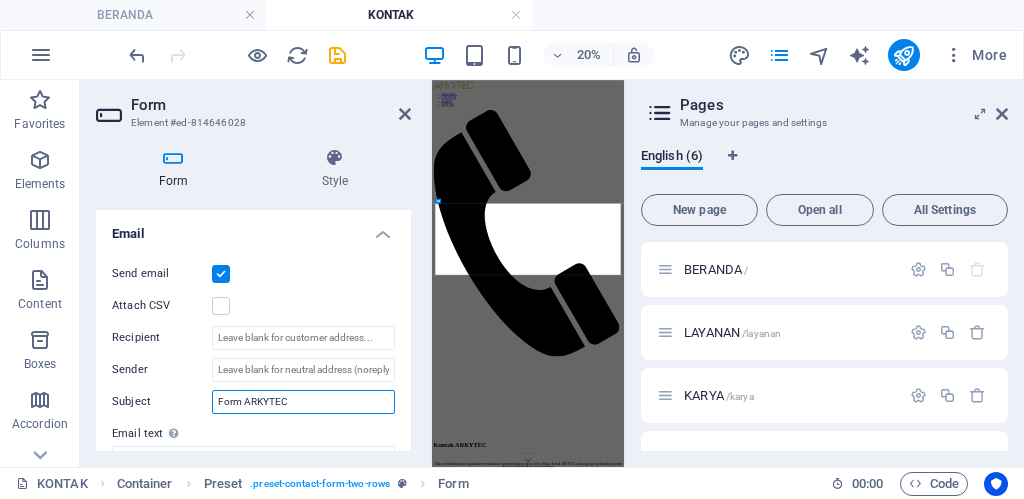 click on "Form ARKYTEC" at bounding box center (303, 402) 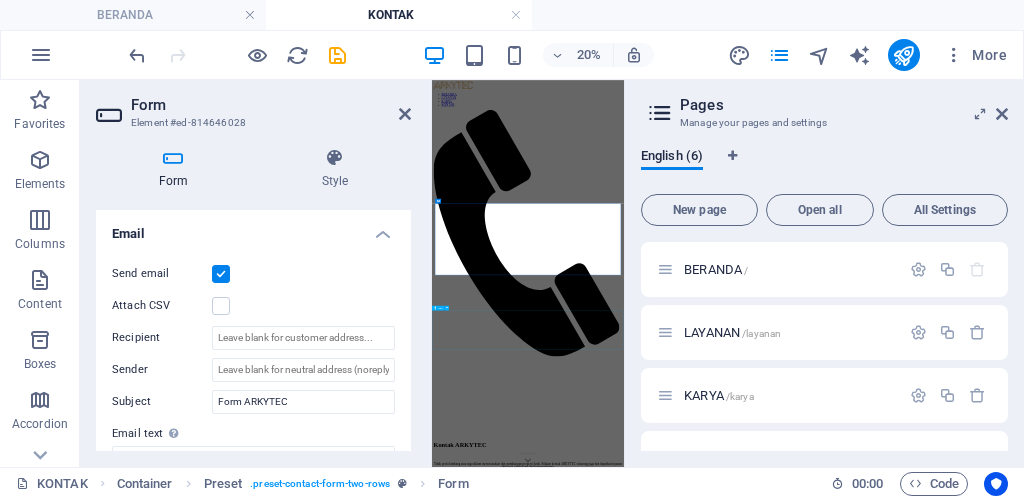 drag, startPoint x: 342, startPoint y: 244, endPoint x: 429, endPoint y: 340, distance: 129.55693 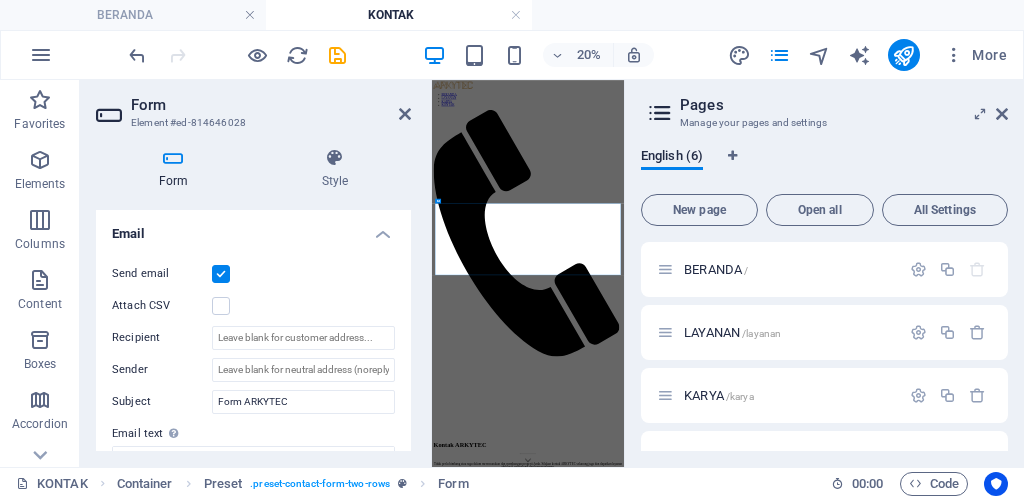 click on "Send email Attach CSV Recipient Sender Subject Form ARKYTEC Email text Define text to be sent if form inputs should be sent by email. Paragraph Format Normal Heading 1 Heading 2 Heading 3 Heading 4 Heading 5 Heading 6 Code Font Family Arial Georgia Impact Tahoma Times New Roman Verdana Font Size 8 9 10 11 12 14 18 24 30 36 48 60 72 96 Bold Italic Underline Strikethrough Colors Icons Align Left Align Center Align Right Align Justify Unordered List Ordered List Insert Link Clear Formatting HTML A form on your website has been submitted. Here are the transmitted values: Text of the email..." at bounding box center [253, 410] 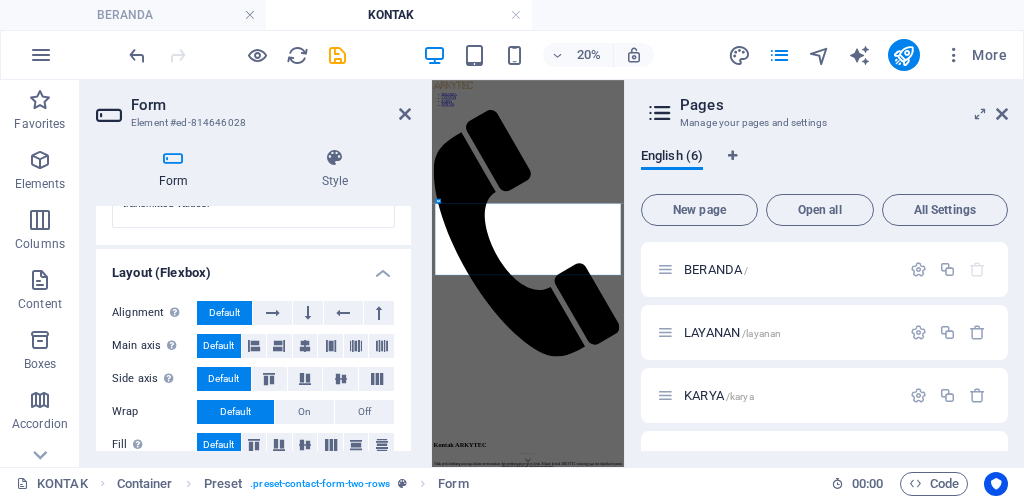 scroll, scrollTop: 860, scrollLeft: 0, axis: vertical 